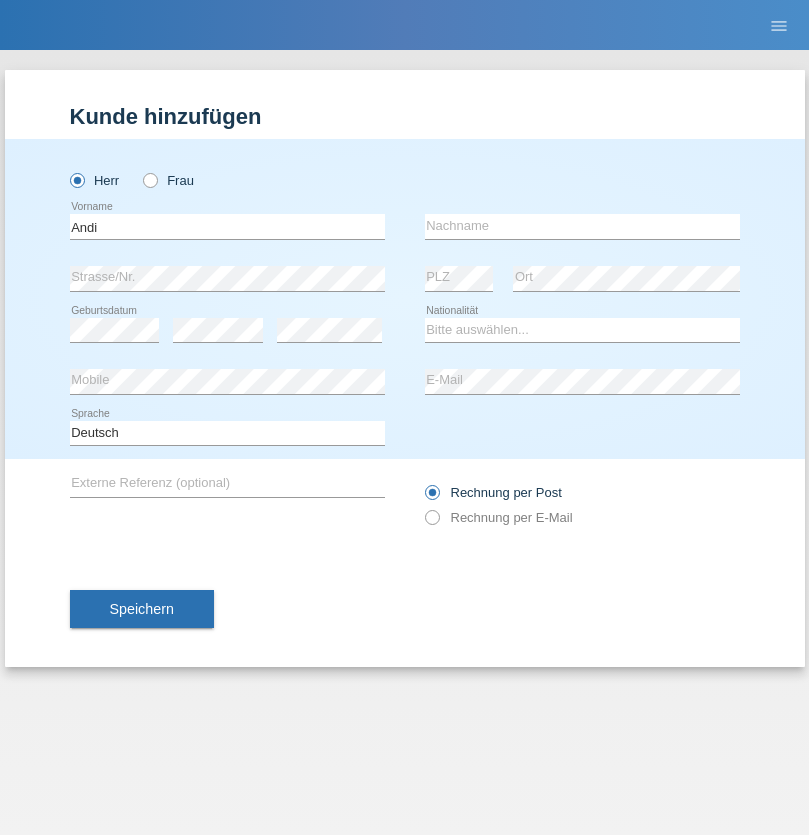 scroll, scrollTop: 0, scrollLeft: 0, axis: both 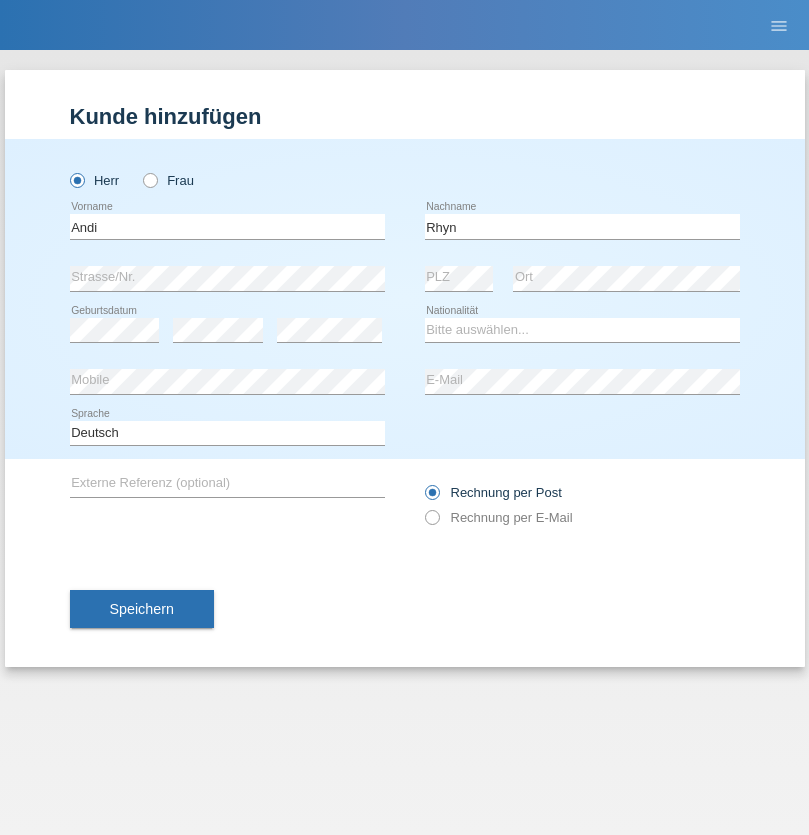 type on "Rhyn" 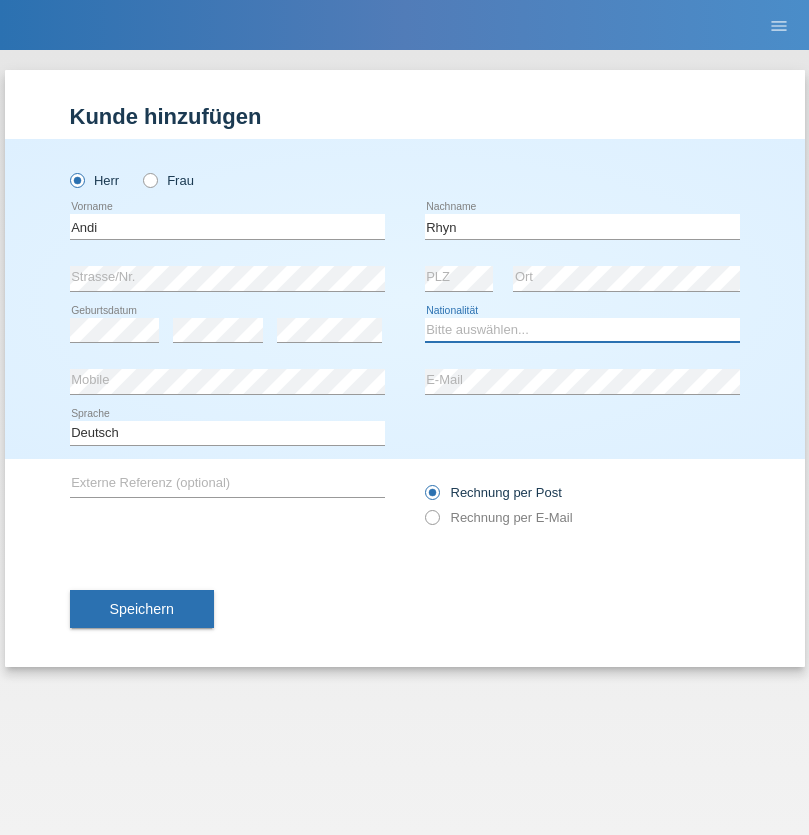 select on "CH" 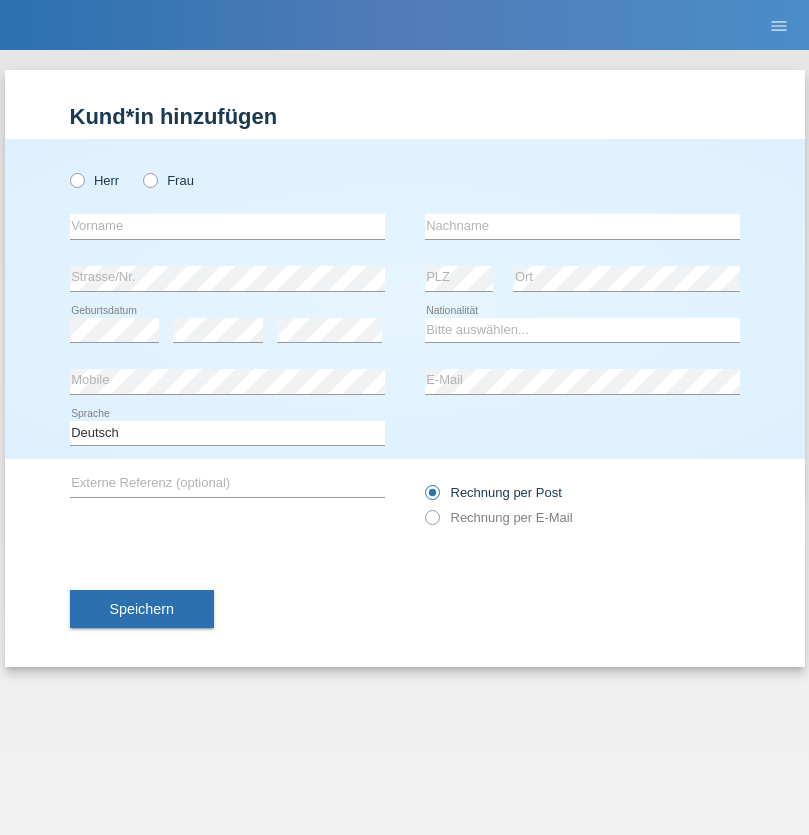 scroll, scrollTop: 0, scrollLeft: 0, axis: both 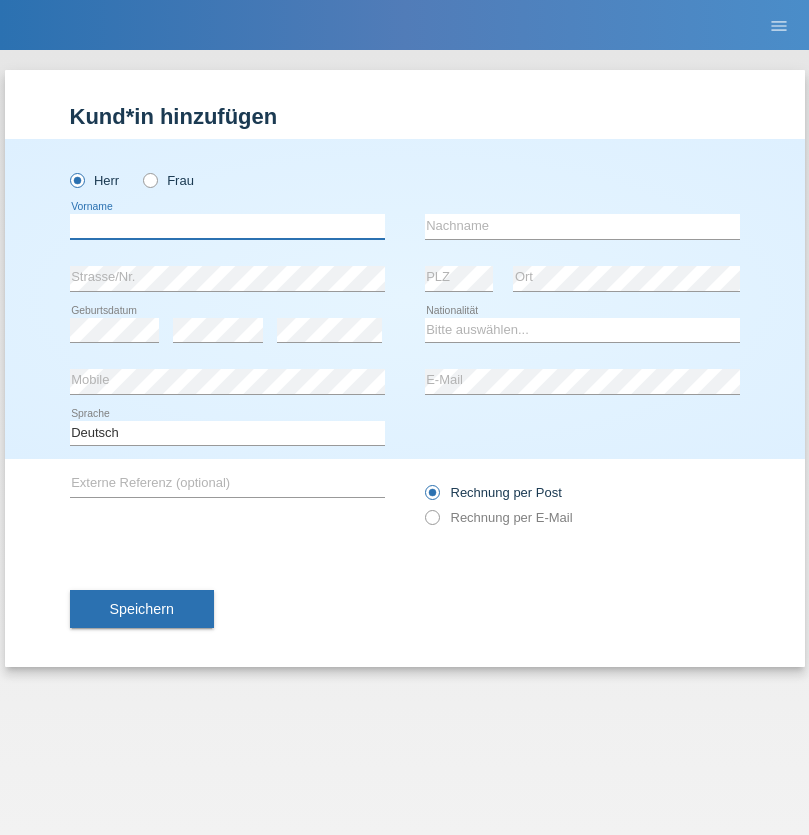 click at bounding box center (227, 226) 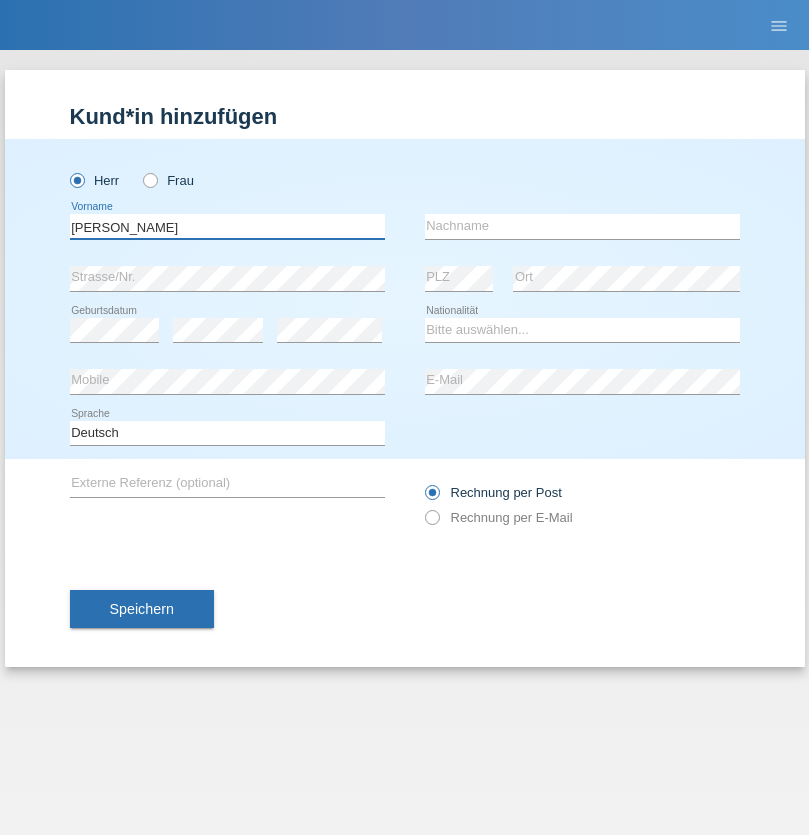 type on "[PERSON_NAME]" 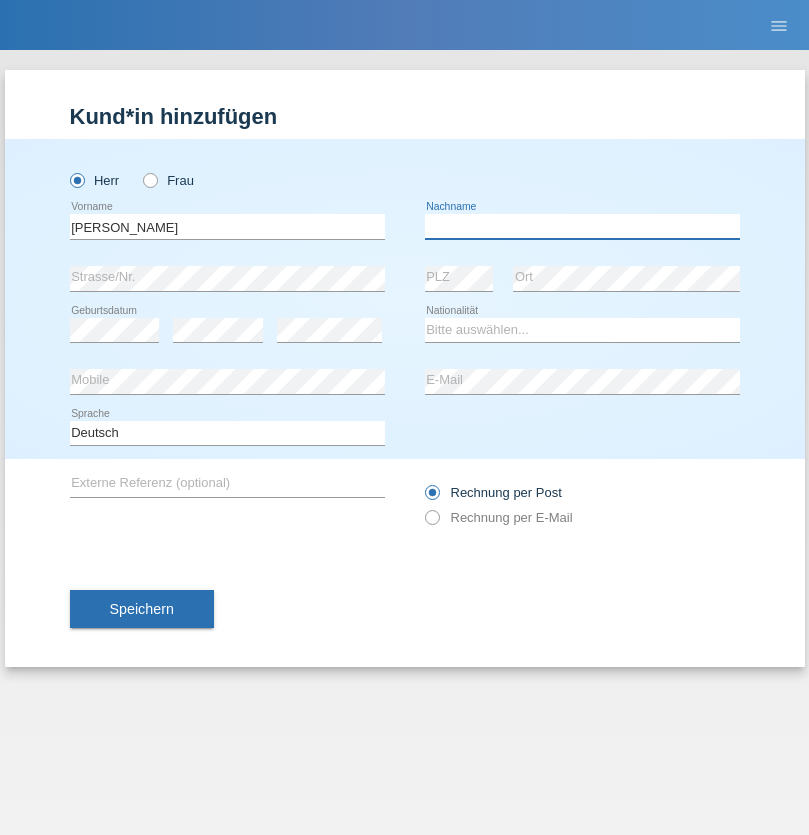 click at bounding box center [582, 226] 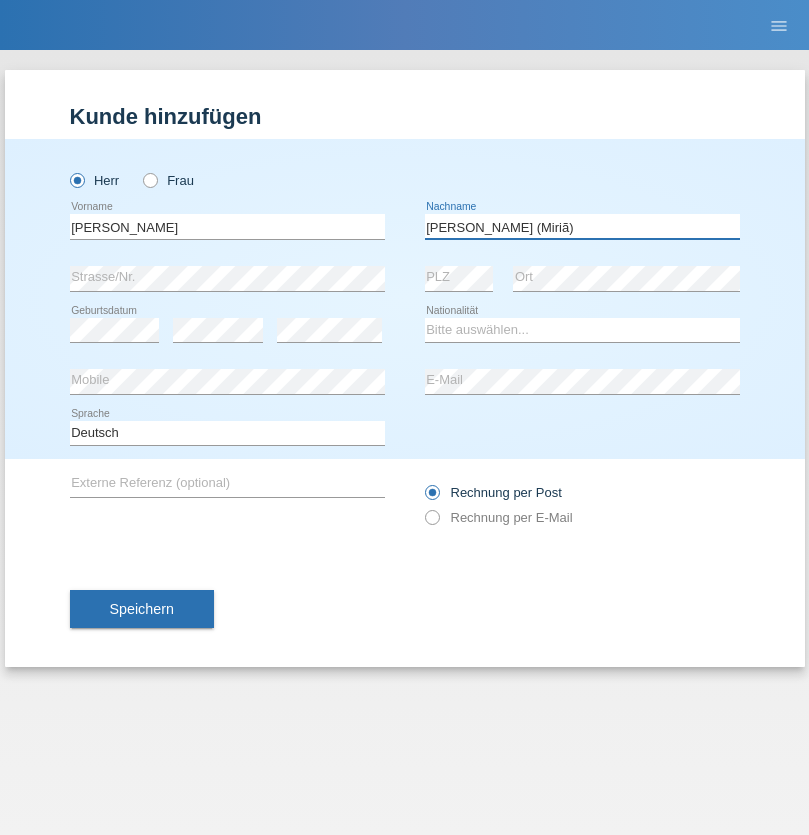 type on "[PERSON_NAME] (Miriã)" 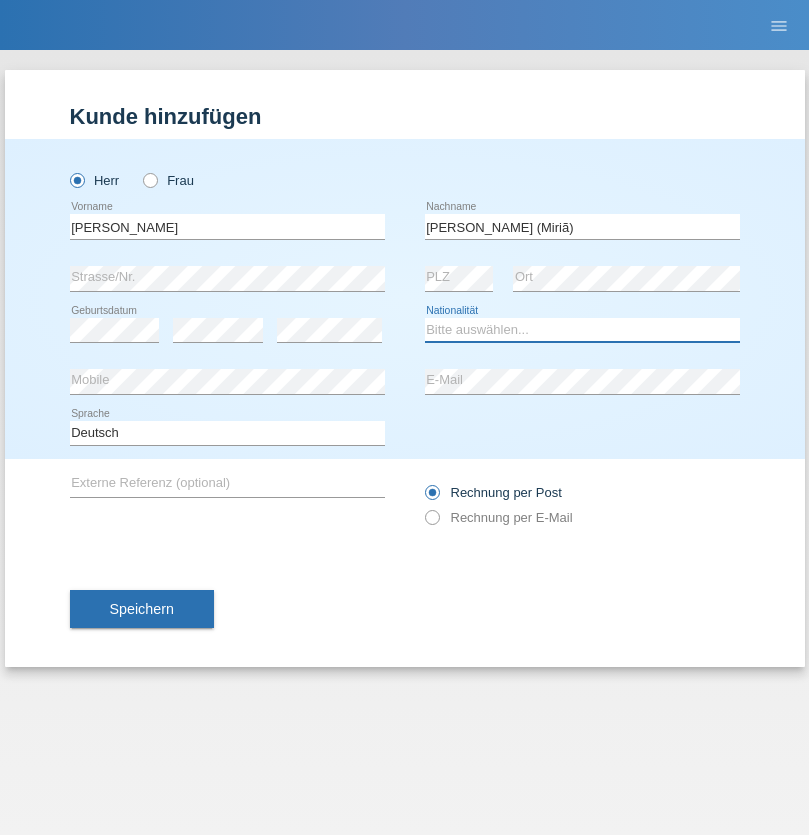 select on "BR" 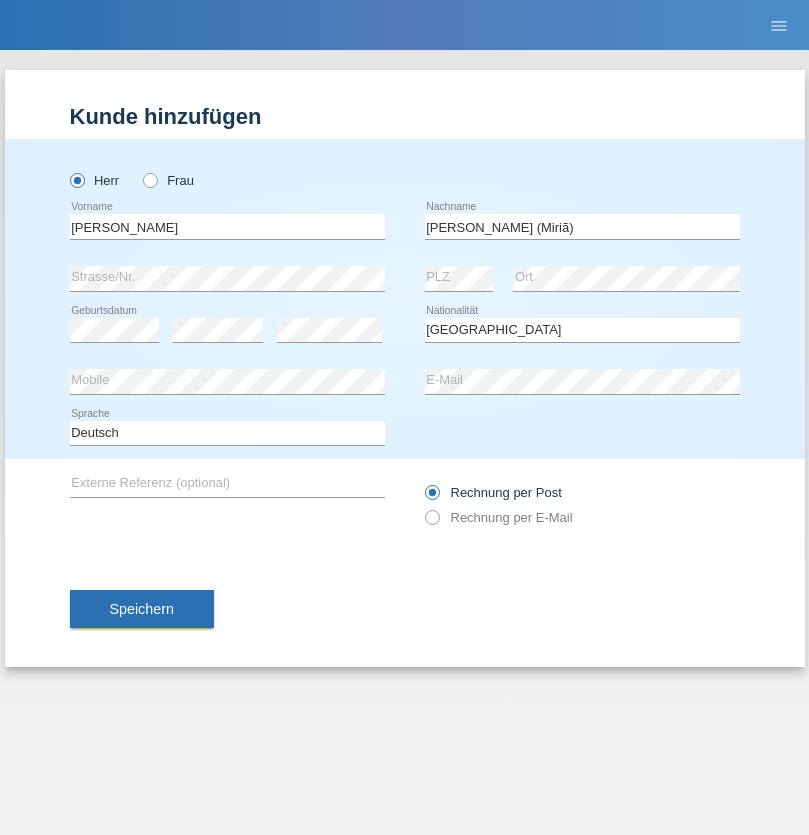 select on "C" 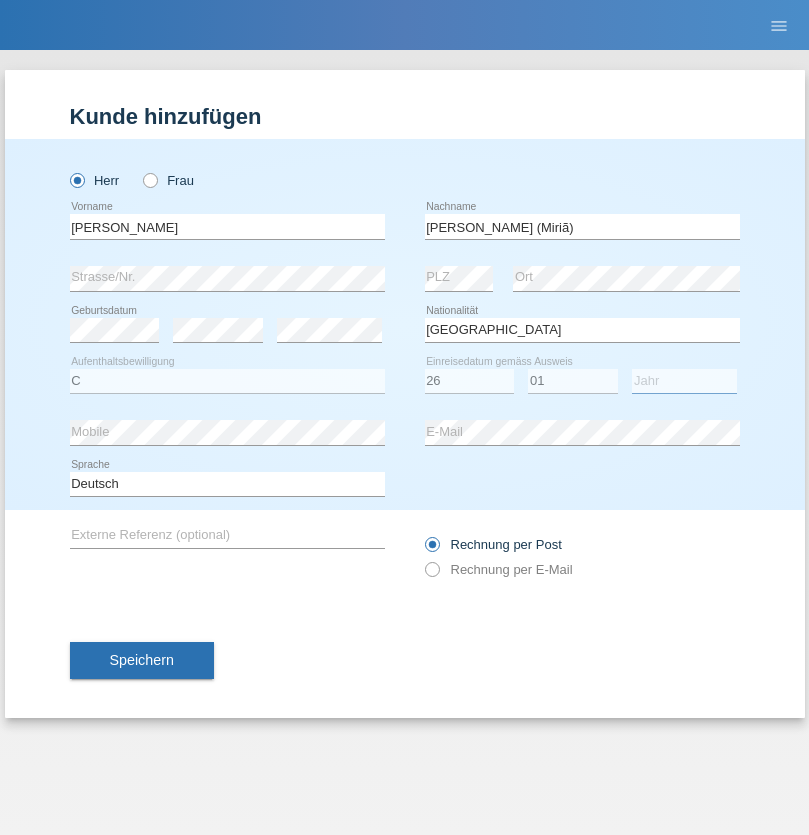 select on "2021" 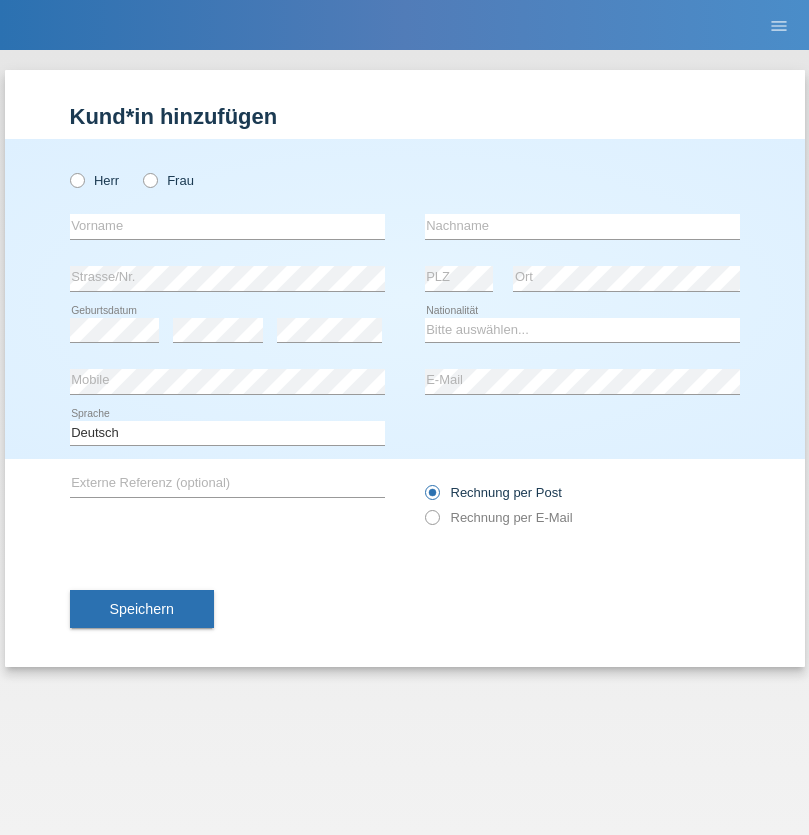 scroll, scrollTop: 0, scrollLeft: 0, axis: both 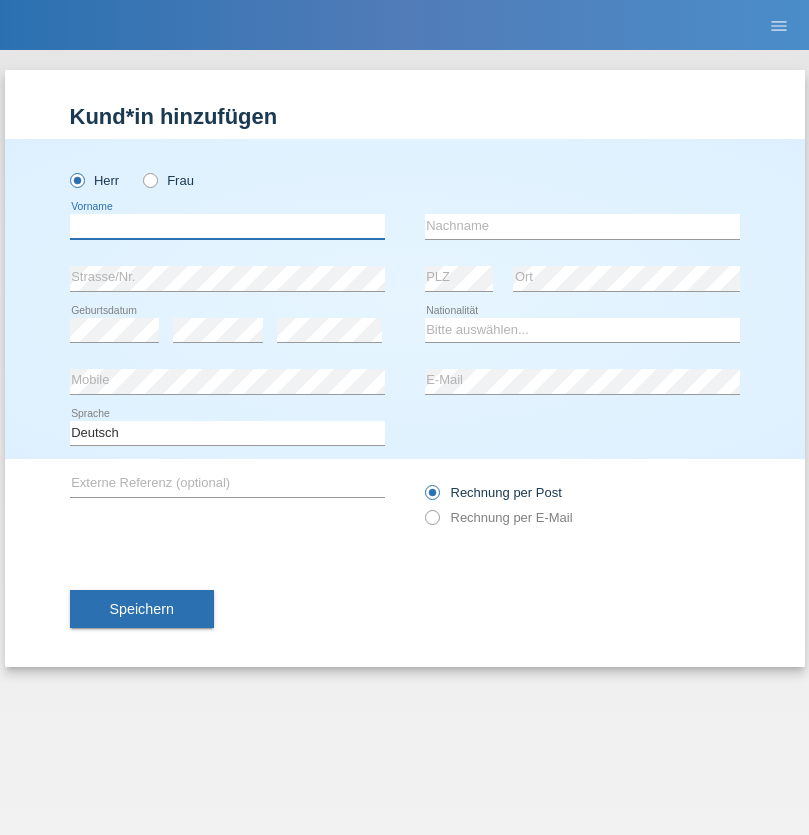 click at bounding box center (227, 226) 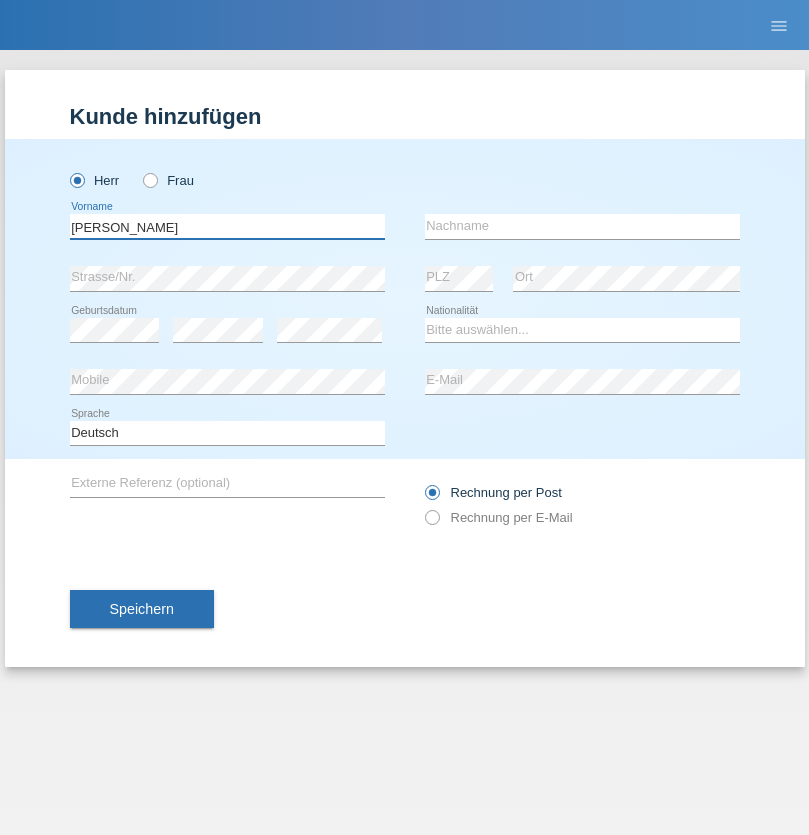 type on "[PERSON_NAME]" 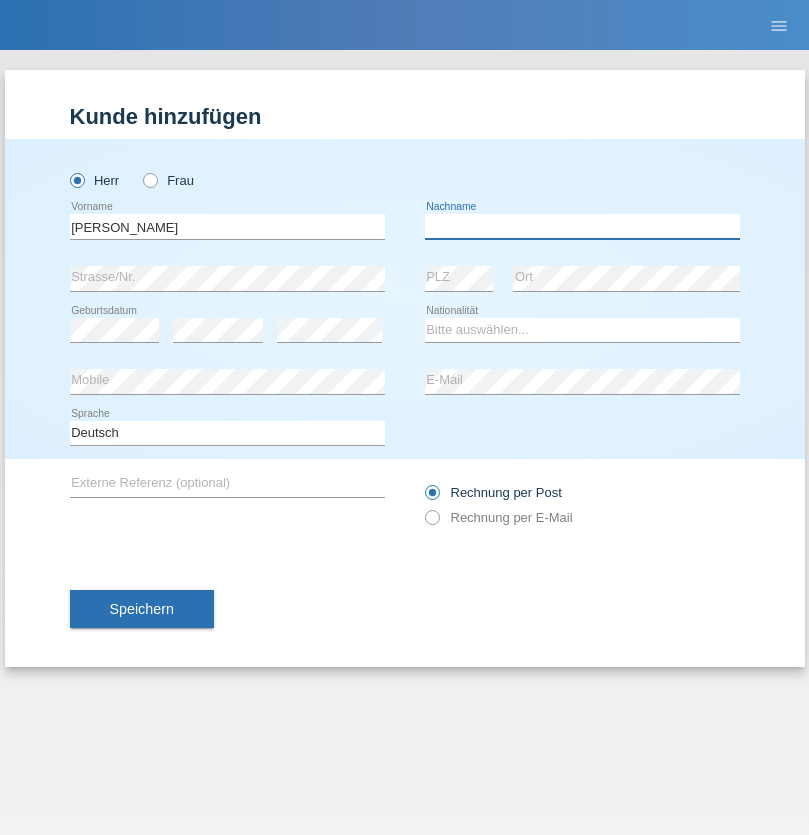 click at bounding box center [582, 226] 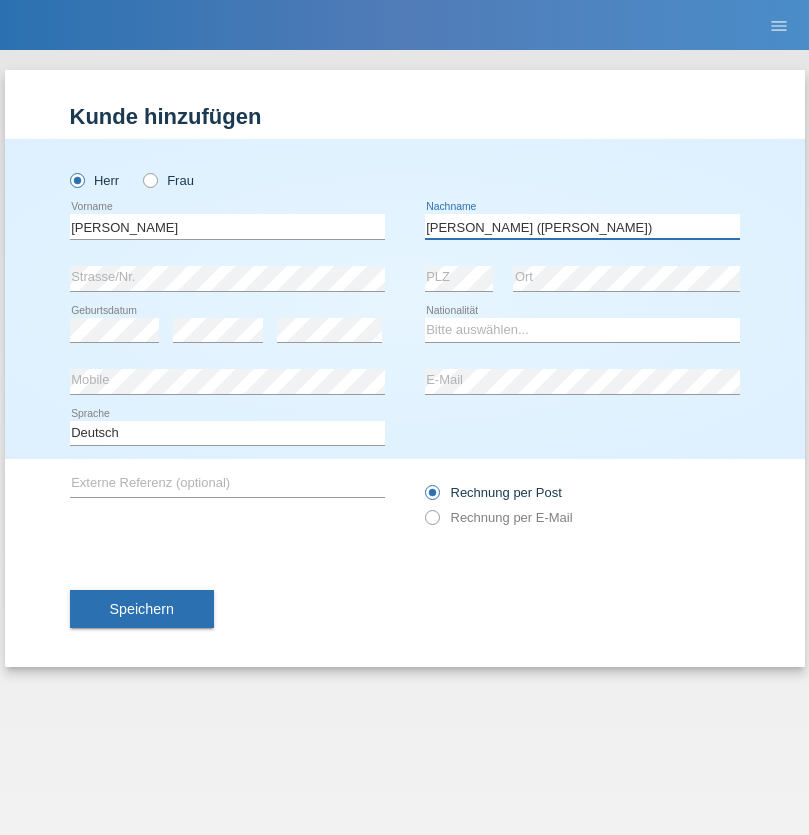 type on "[PERSON_NAME] (Miriã)" 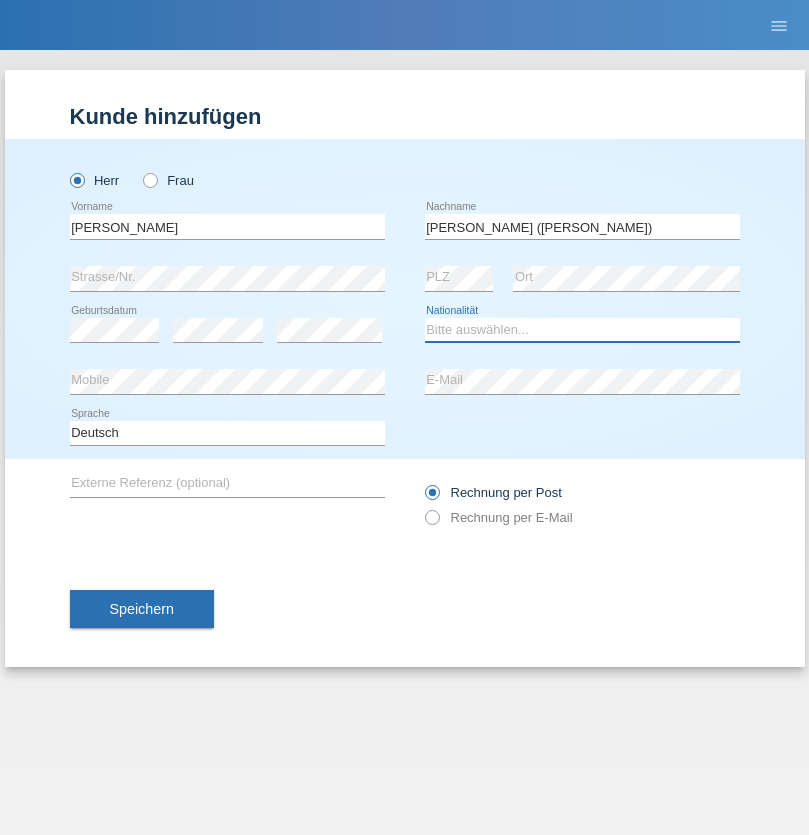 select on "BR" 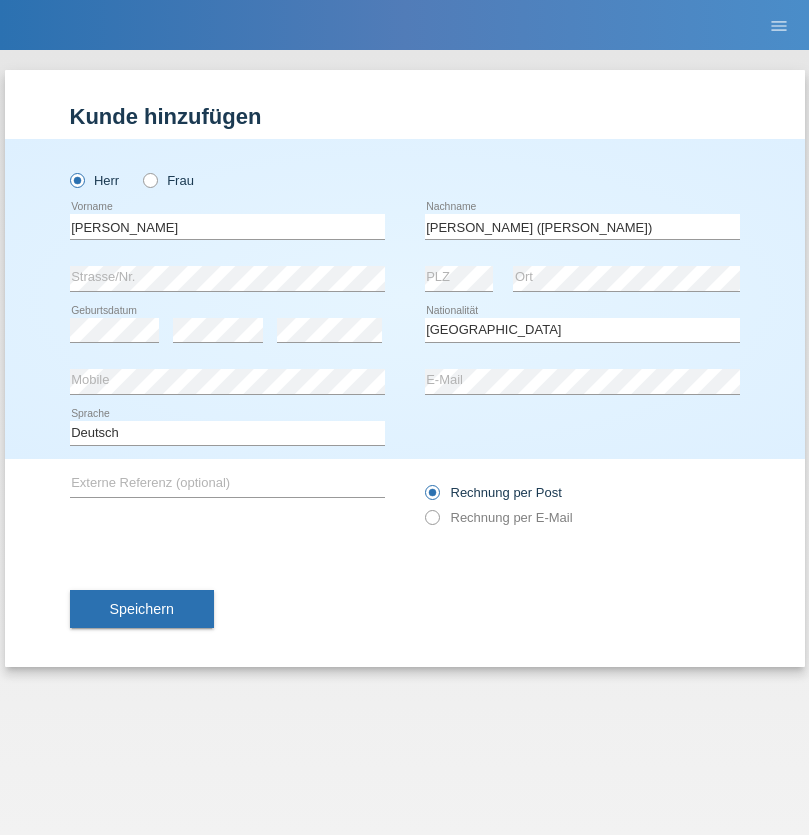 select on "C" 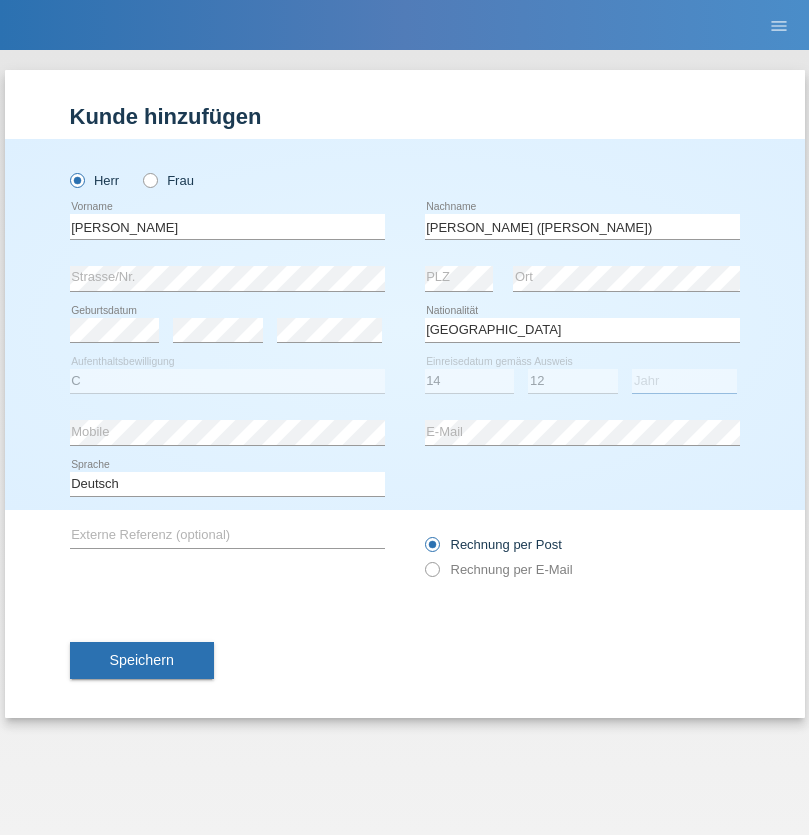 select on "2001" 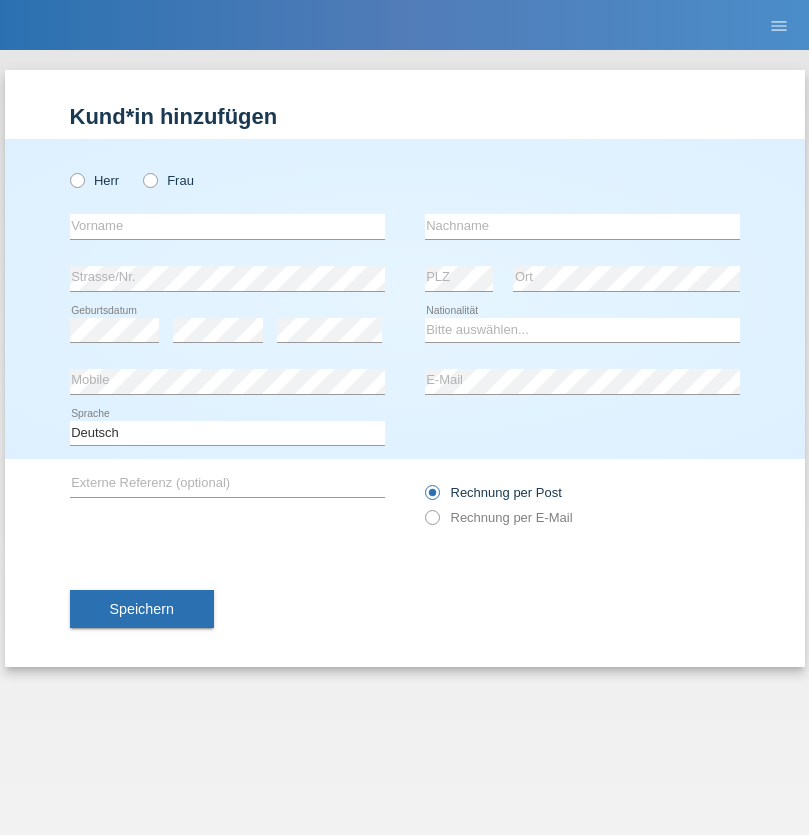 scroll, scrollTop: 0, scrollLeft: 0, axis: both 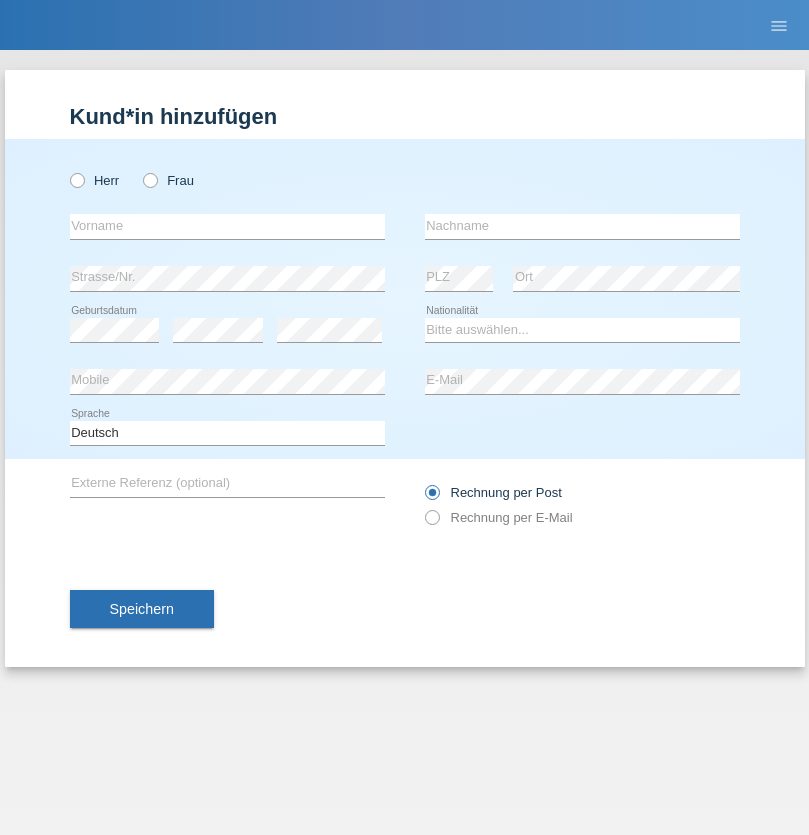 radio on "true" 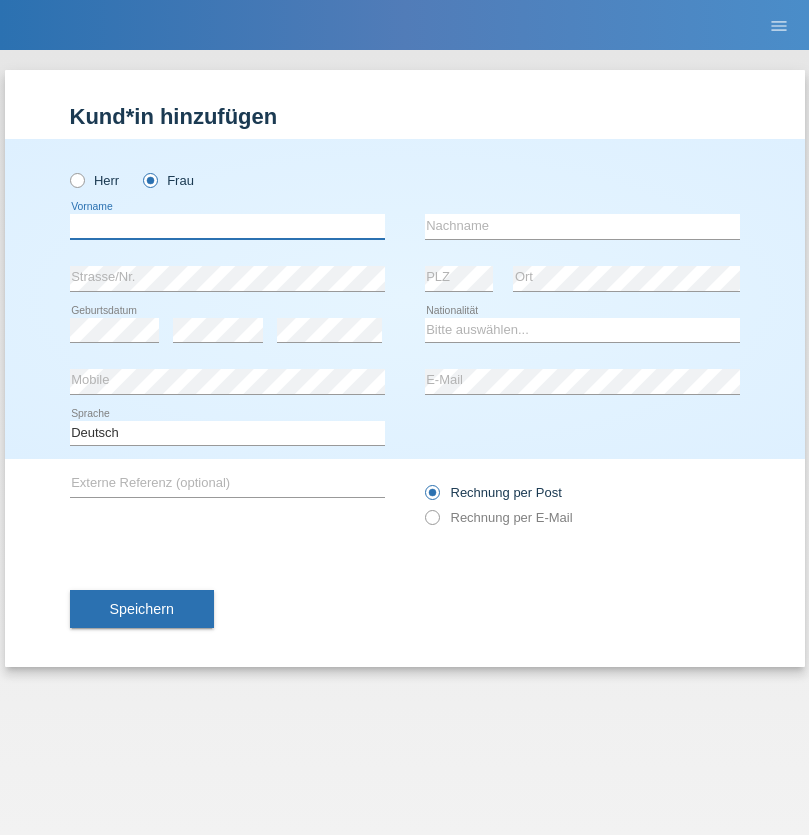 click at bounding box center [227, 226] 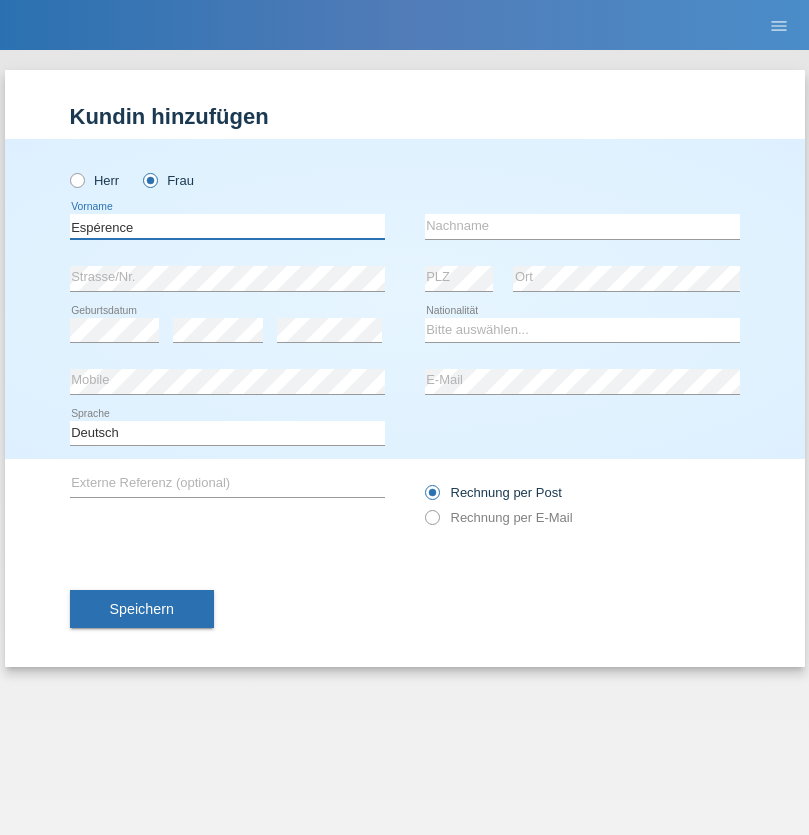 type on "Espérence" 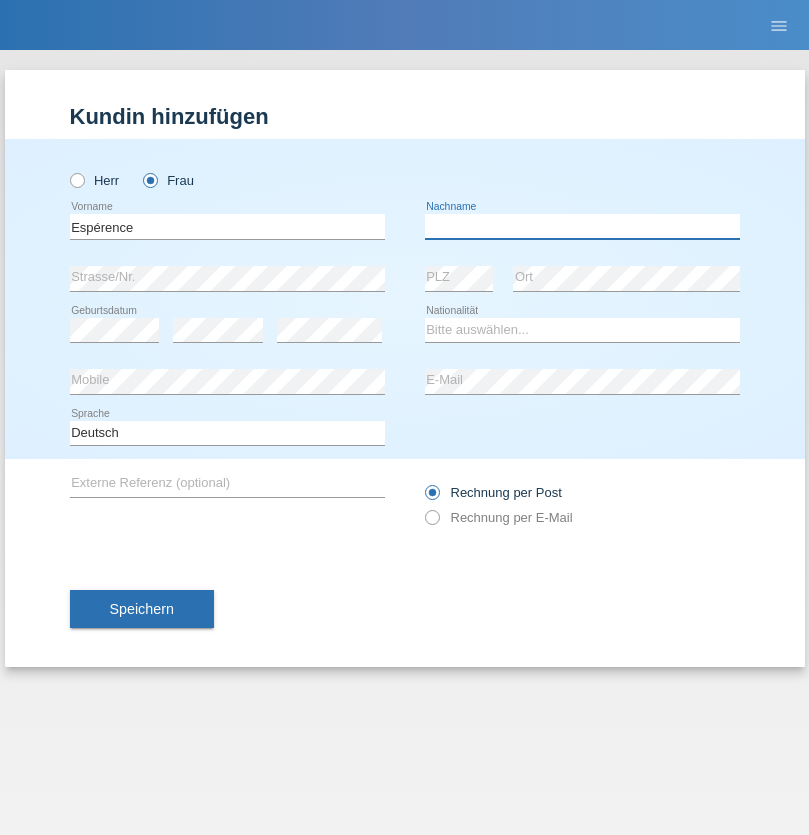 click at bounding box center (582, 226) 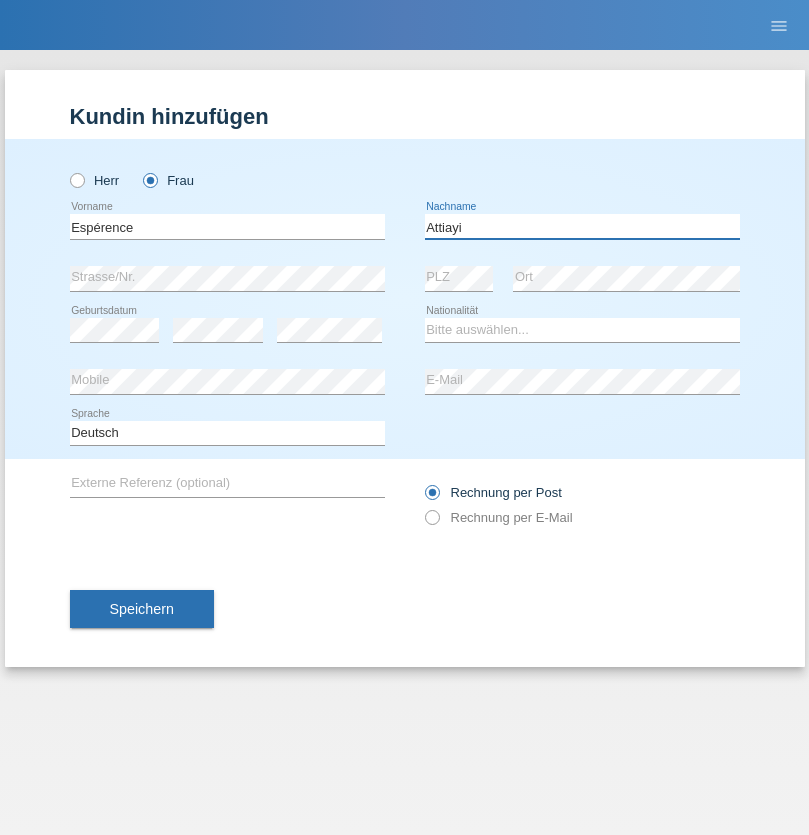 type on "Attiayi" 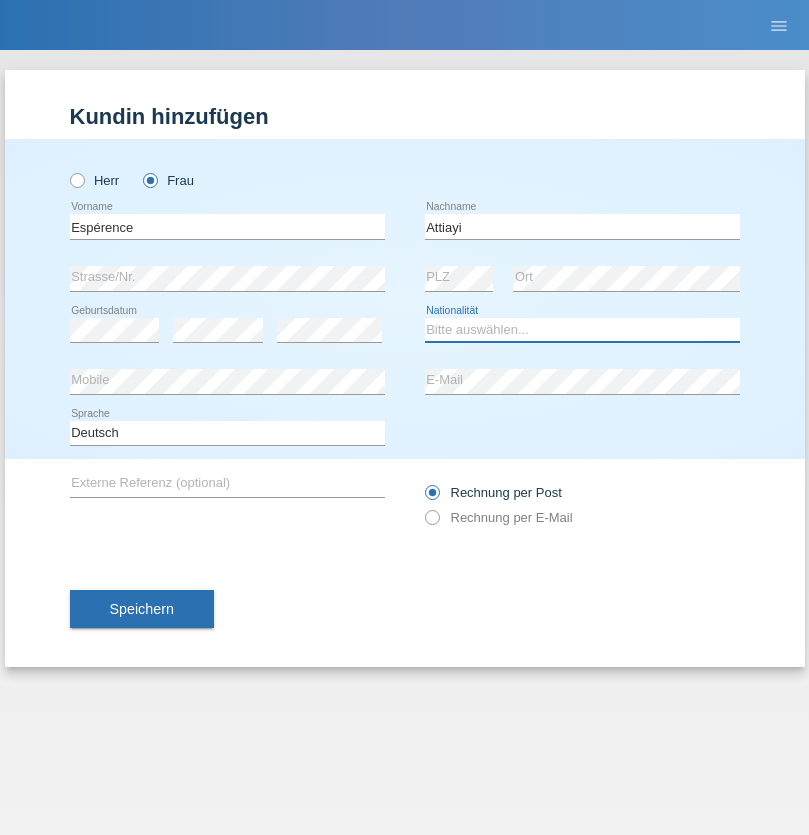 select on "CH" 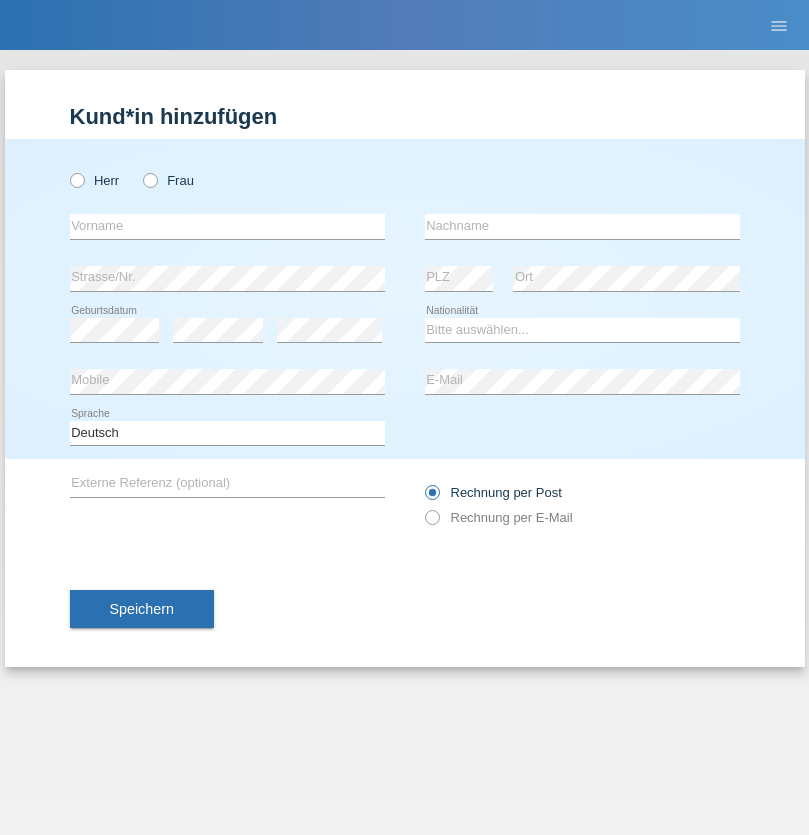scroll, scrollTop: 0, scrollLeft: 0, axis: both 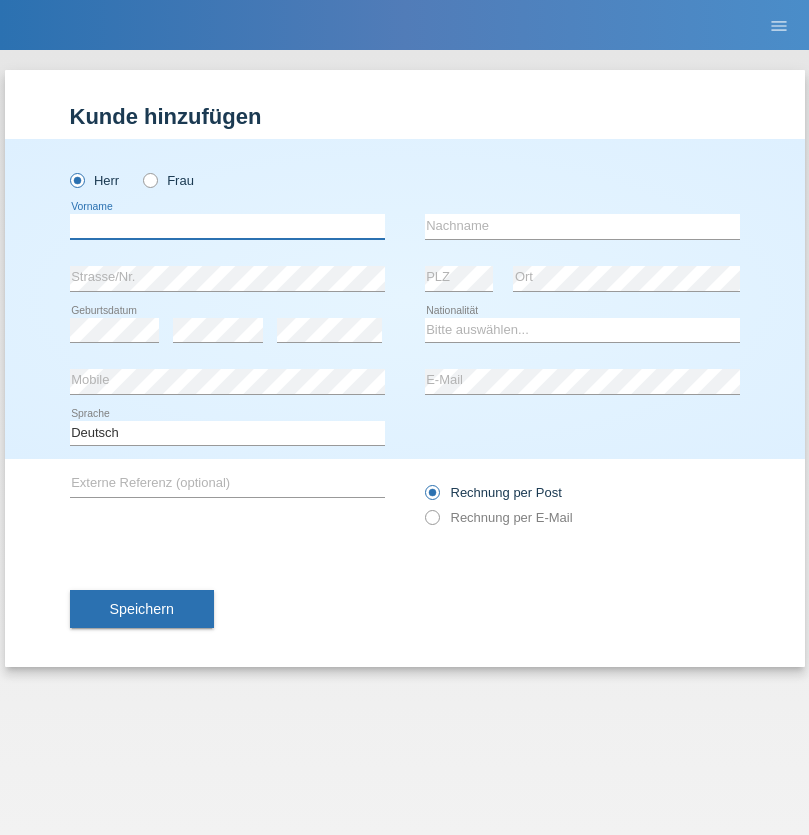 click at bounding box center [227, 226] 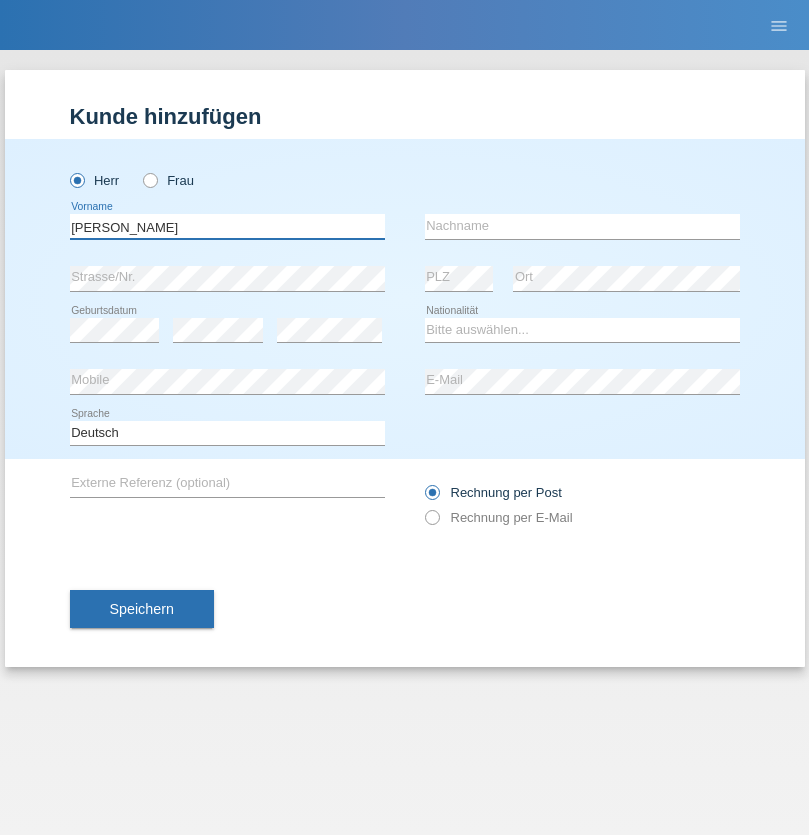 type on "Charles" 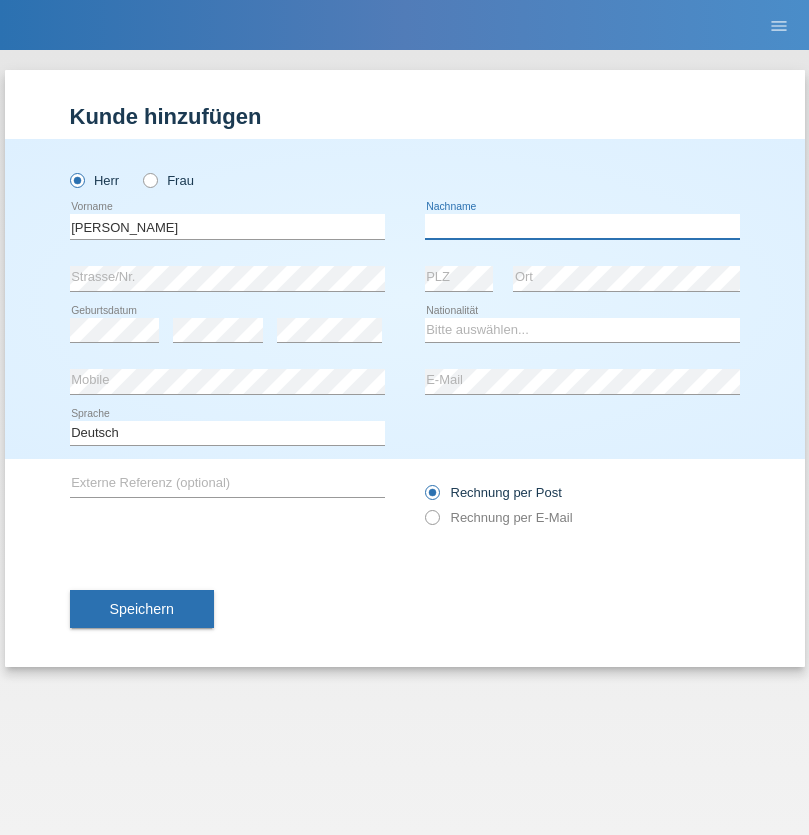 click at bounding box center [582, 226] 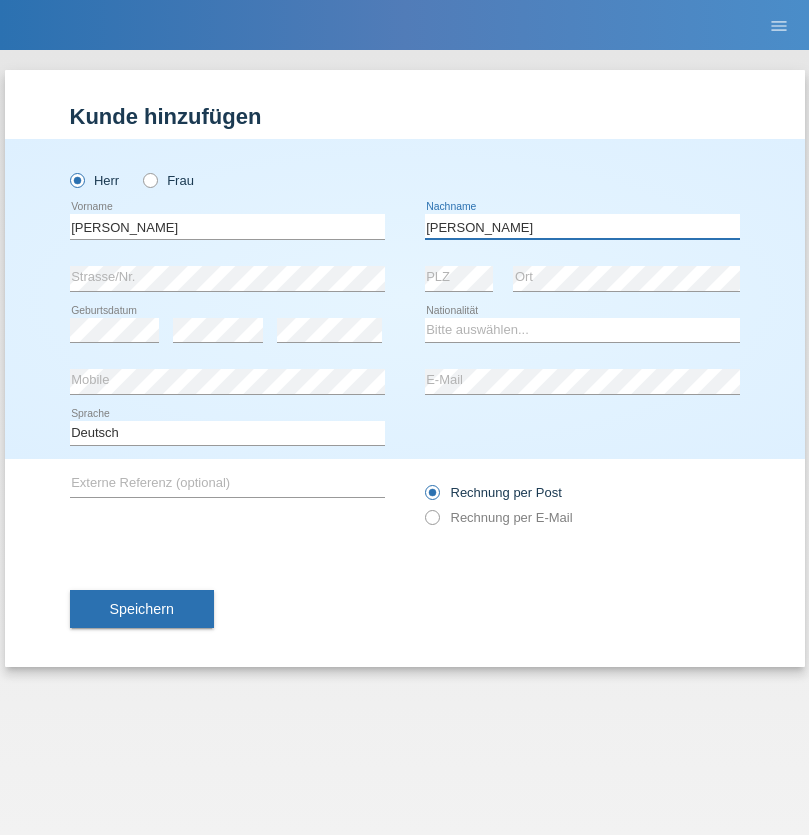type on "Chetelat" 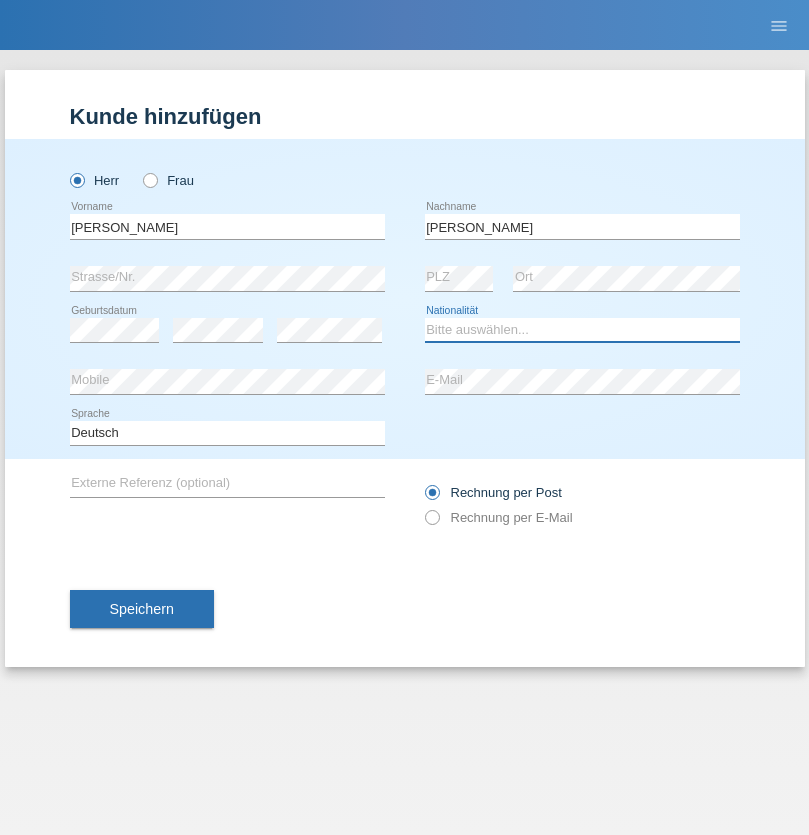 select on "CH" 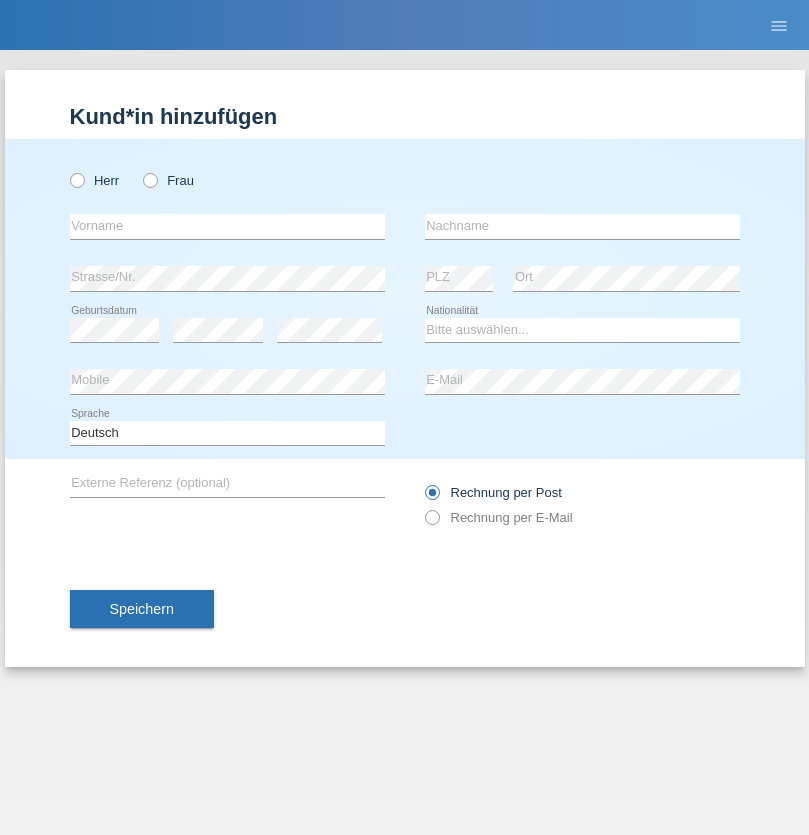 scroll, scrollTop: 0, scrollLeft: 0, axis: both 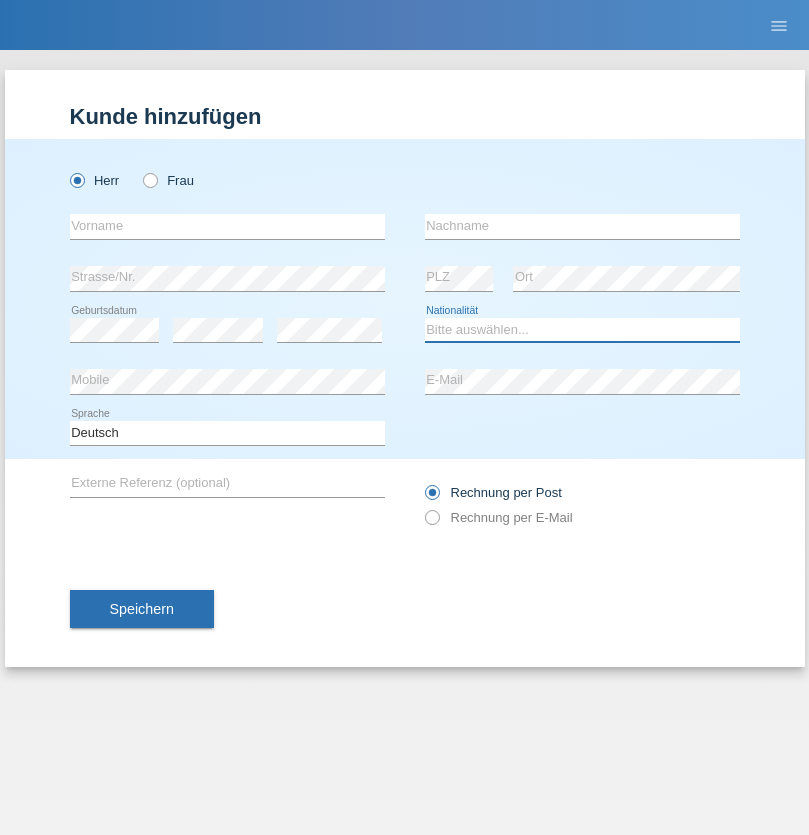 select on "XK" 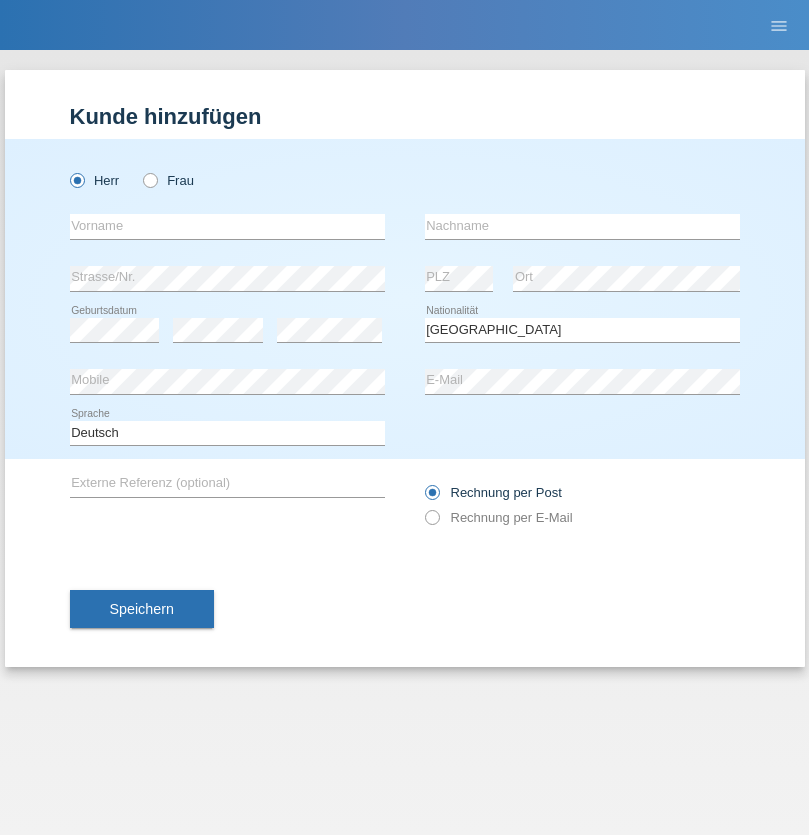 select on "C" 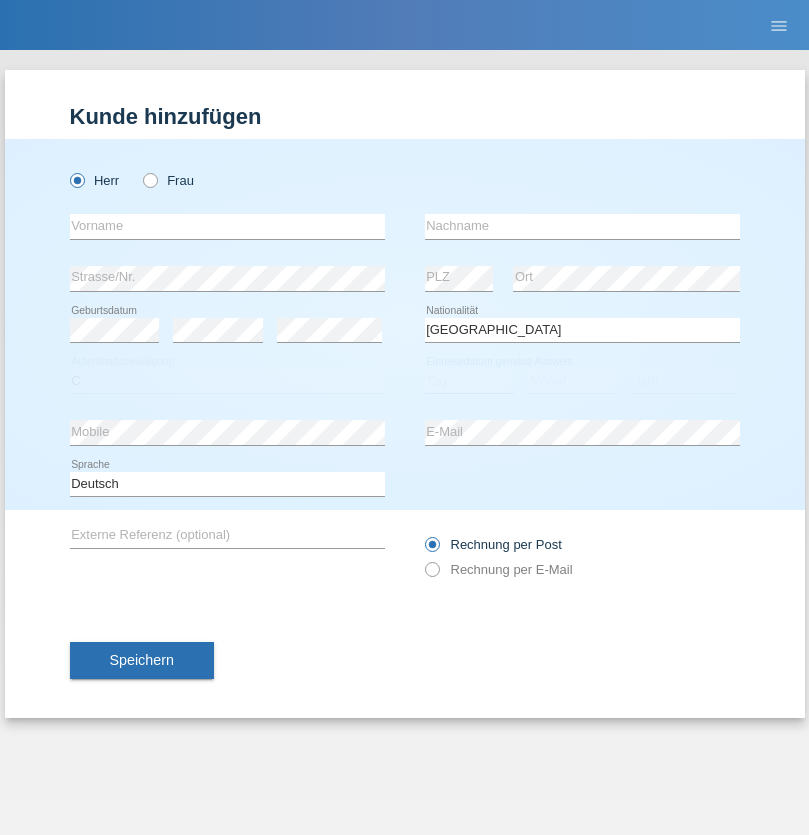 select on "01" 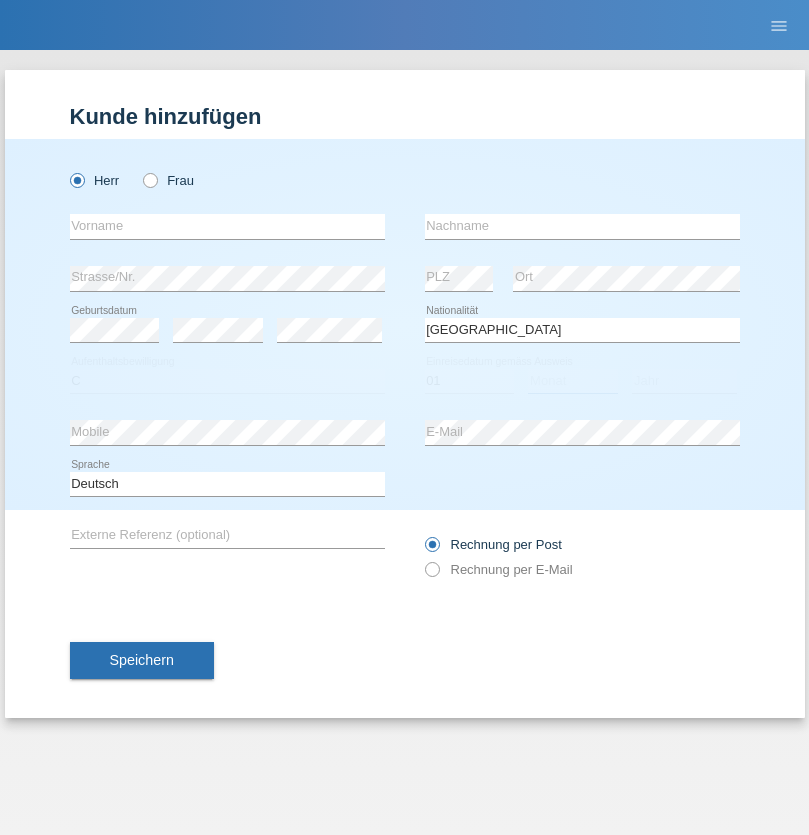 select on "02" 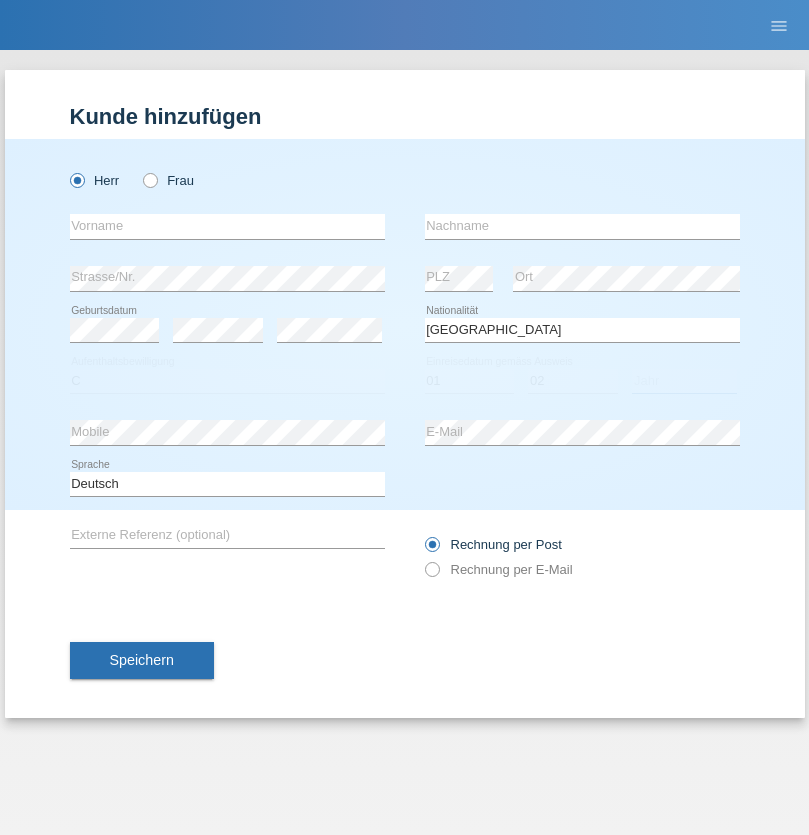 select on "1980" 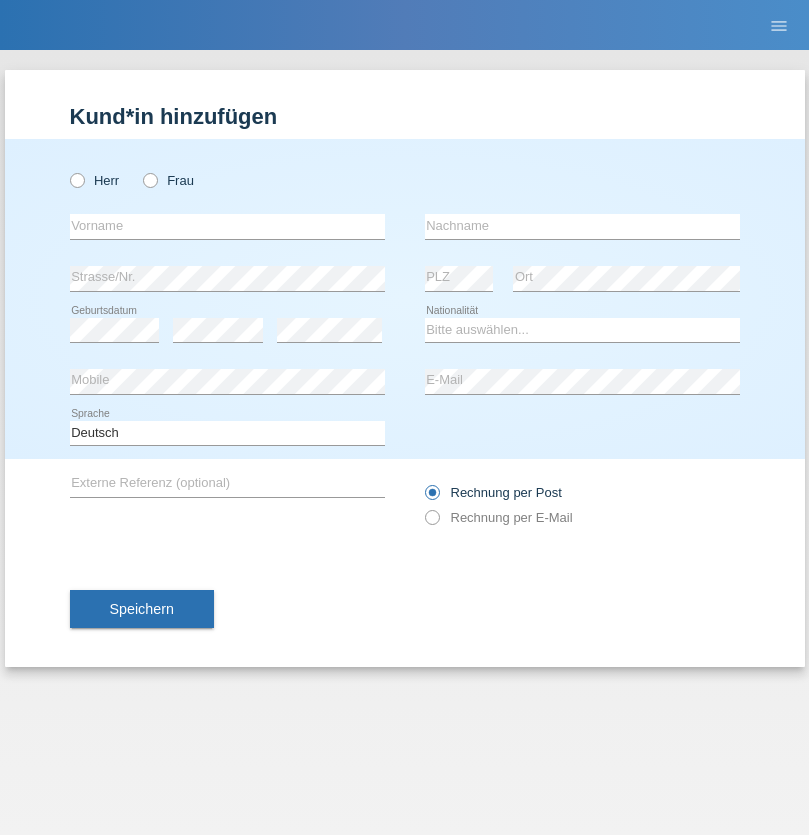 scroll, scrollTop: 0, scrollLeft: 0, axis: both 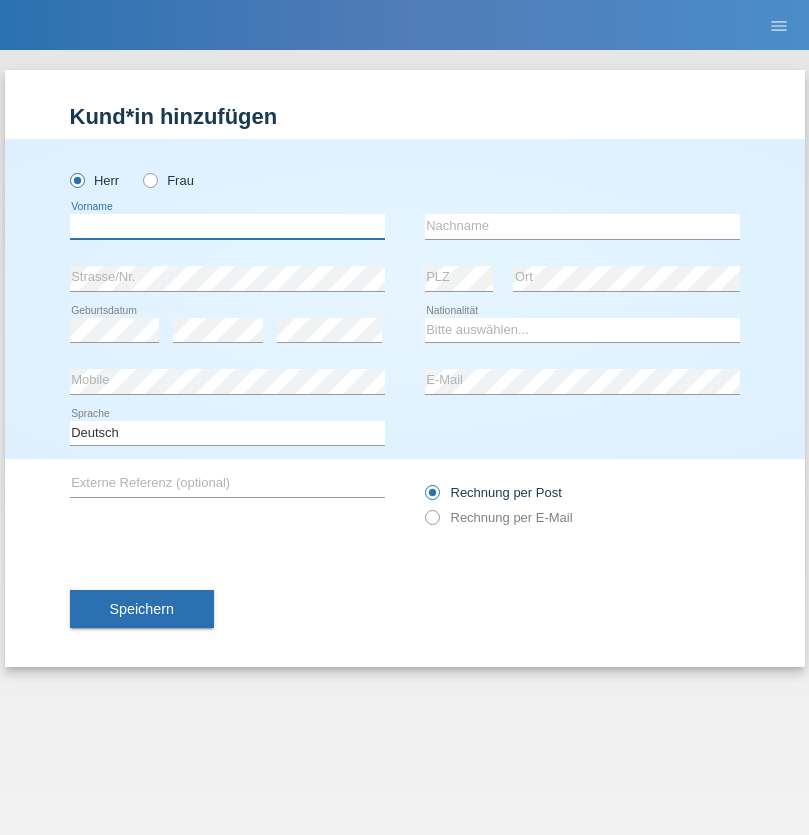 click at bounding box center [227, 226] 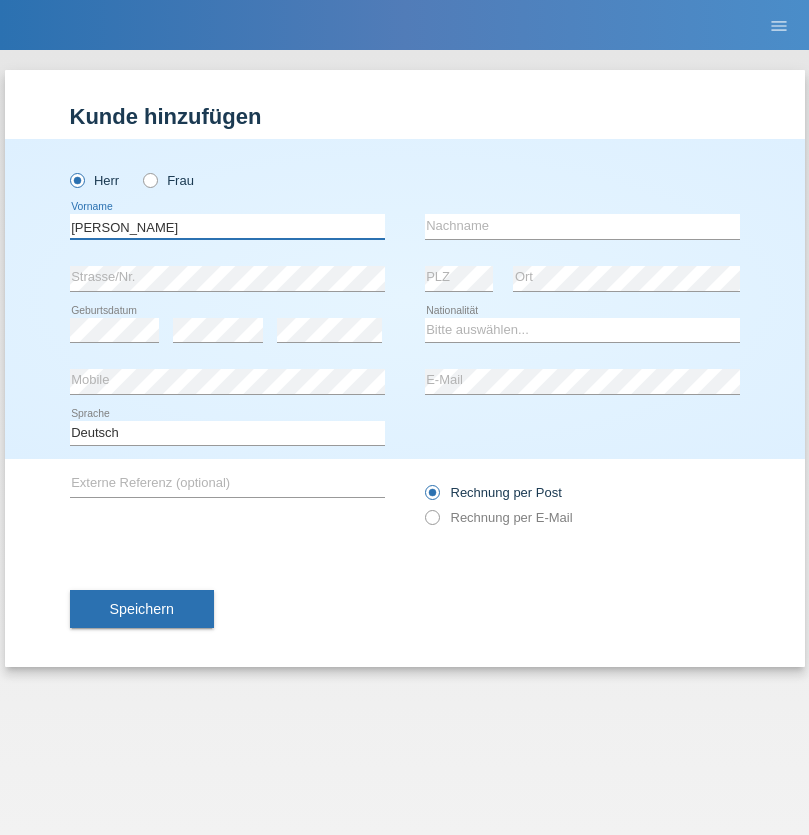 type on "[PERSON_NAME]" 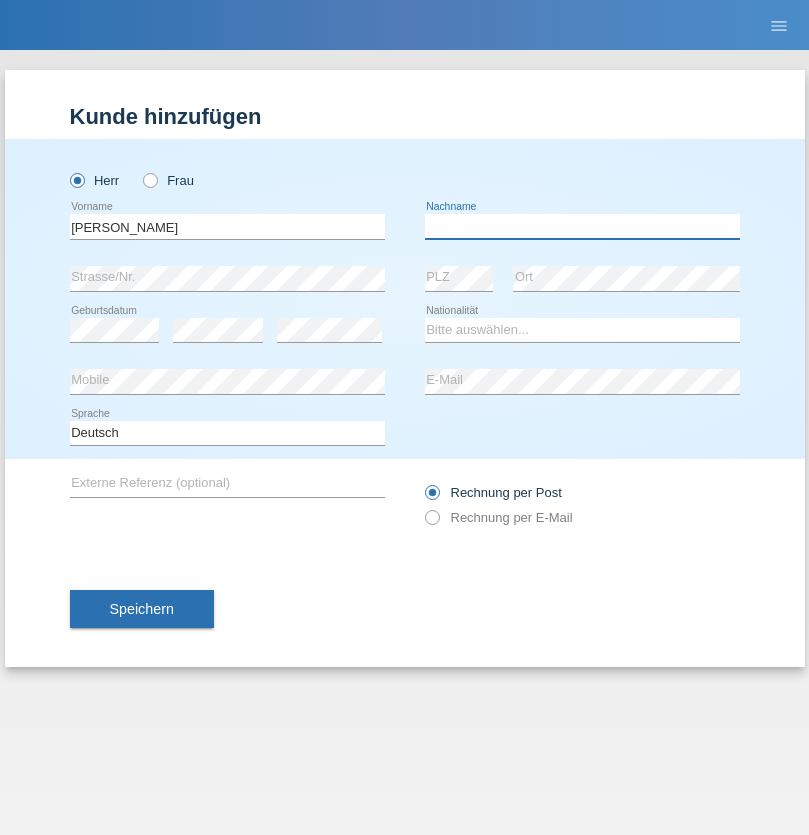 click at bounding box center (582, 226) 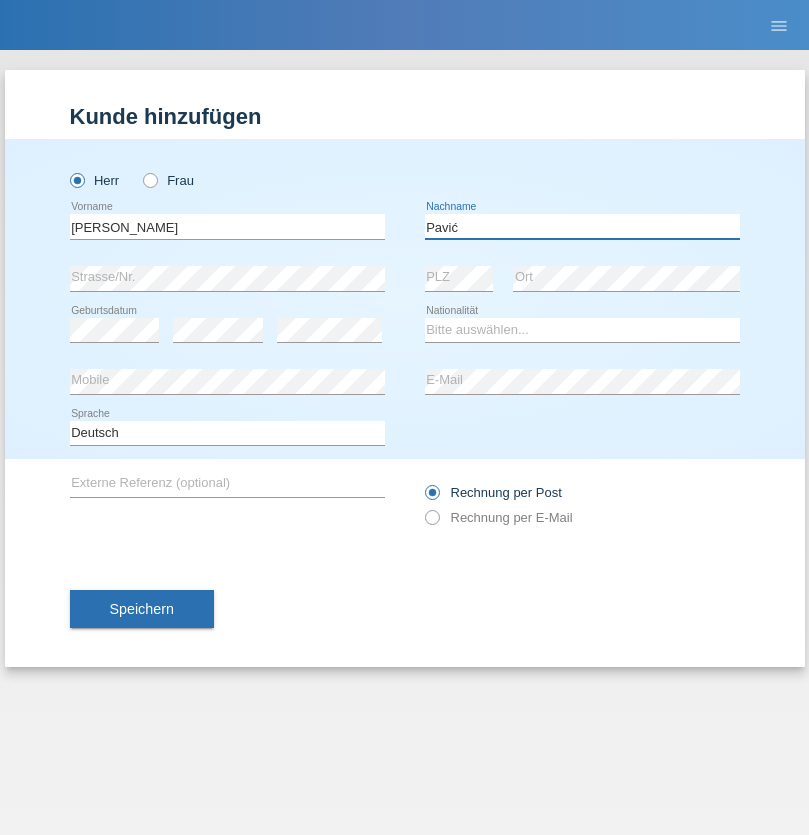 type on "Pavić" 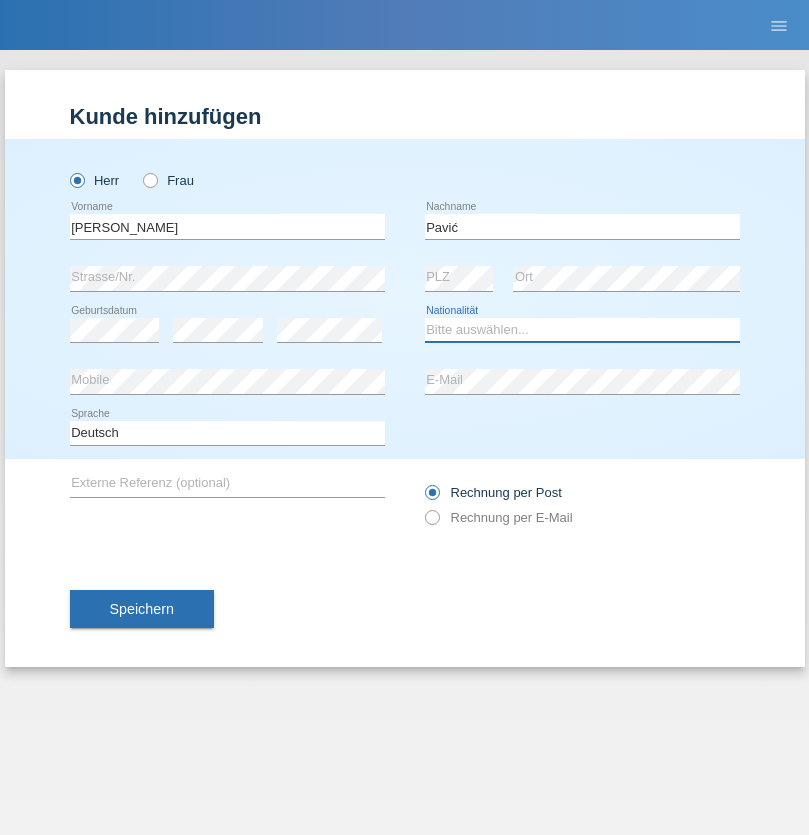 select on "HR" 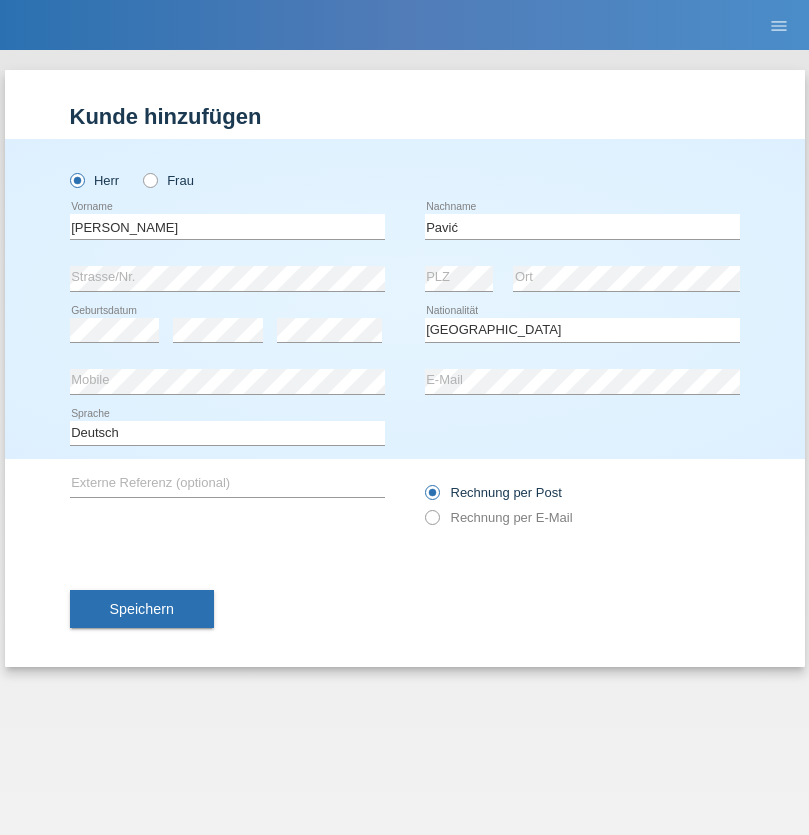 select on "C" 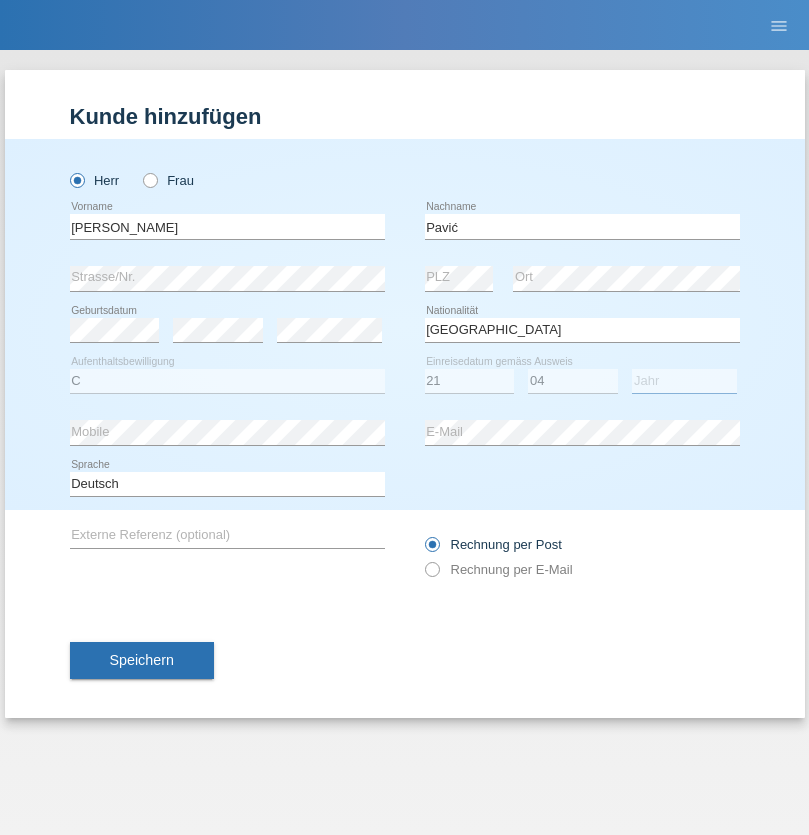 select on "2006" 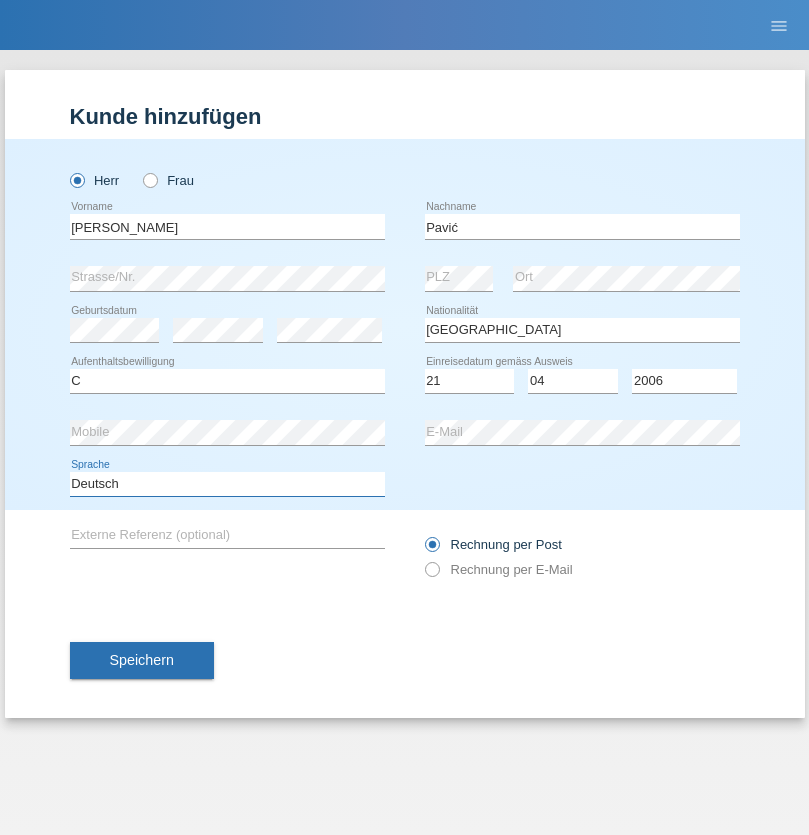 select on "en" 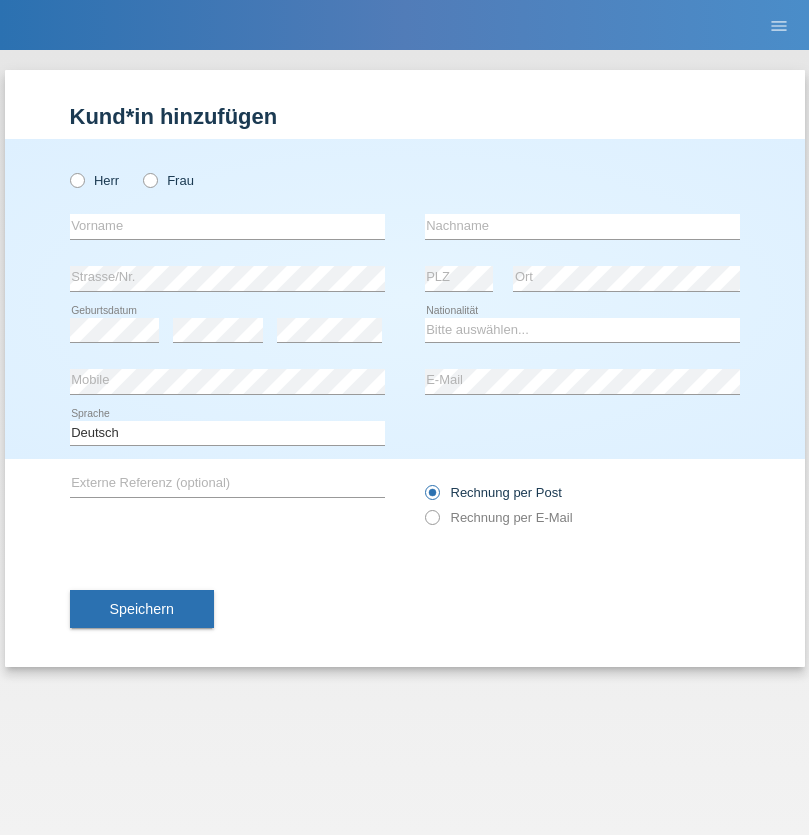 scroll, scrollTop: 0, scrollLeft: 0, axis: both 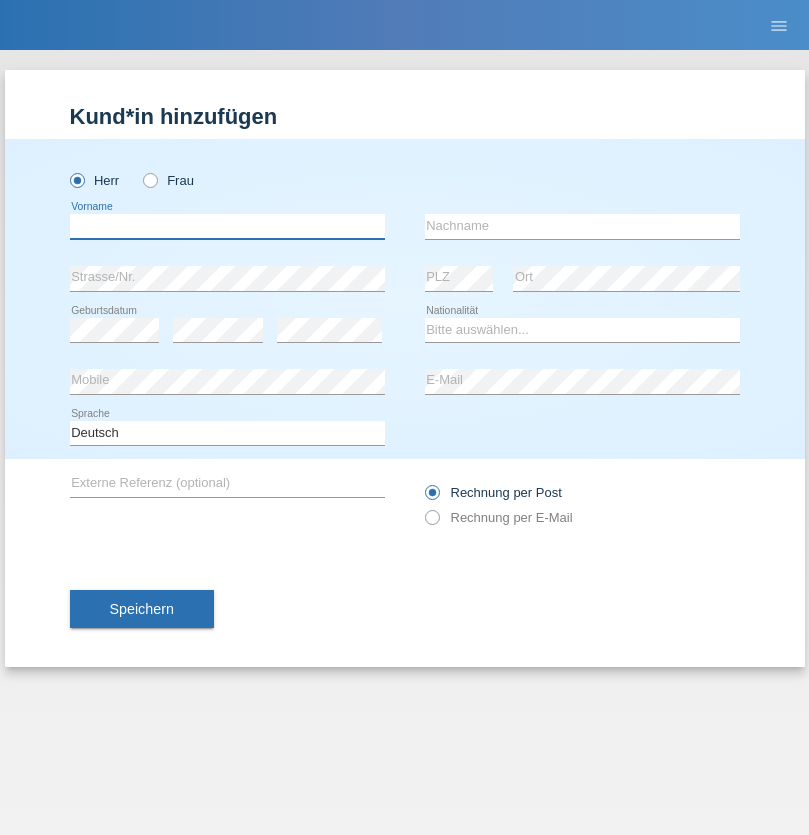 click at bounding box center (227, 226) 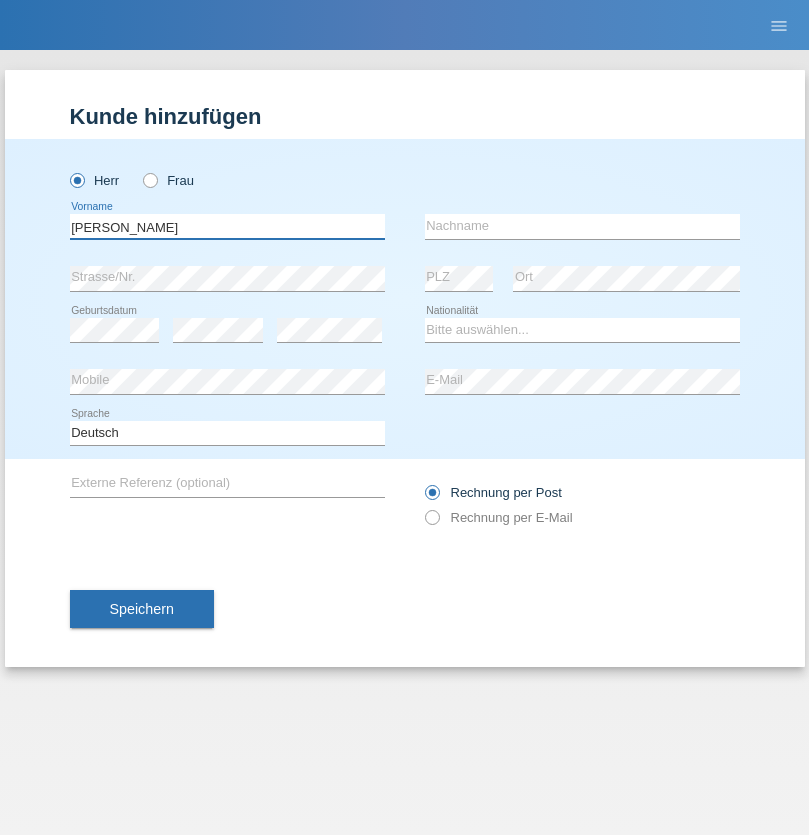 type on "Josip" 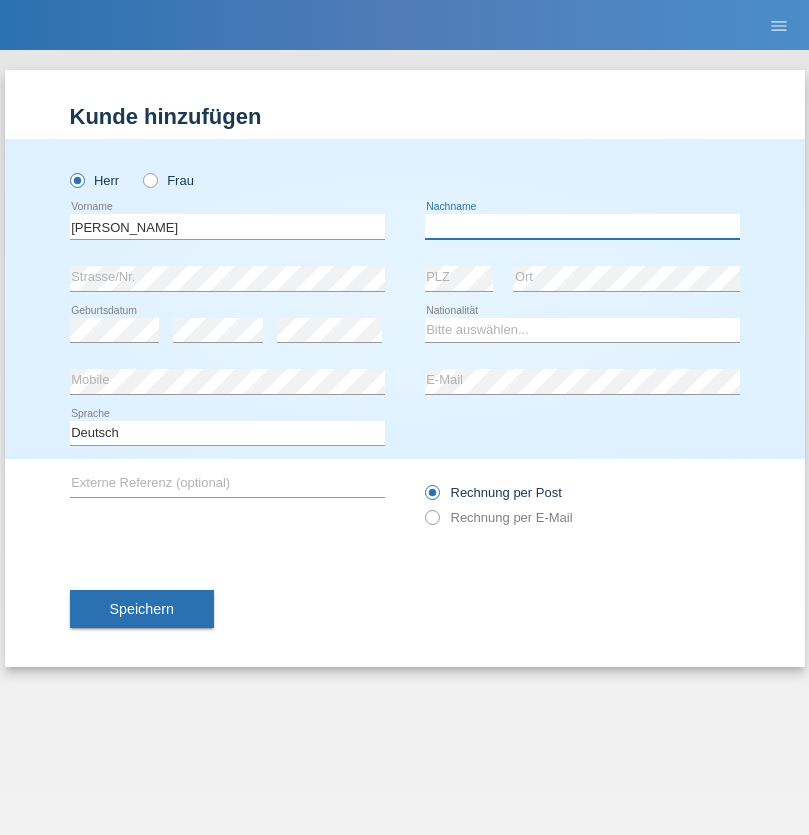 click at bounding box center [582, 226] 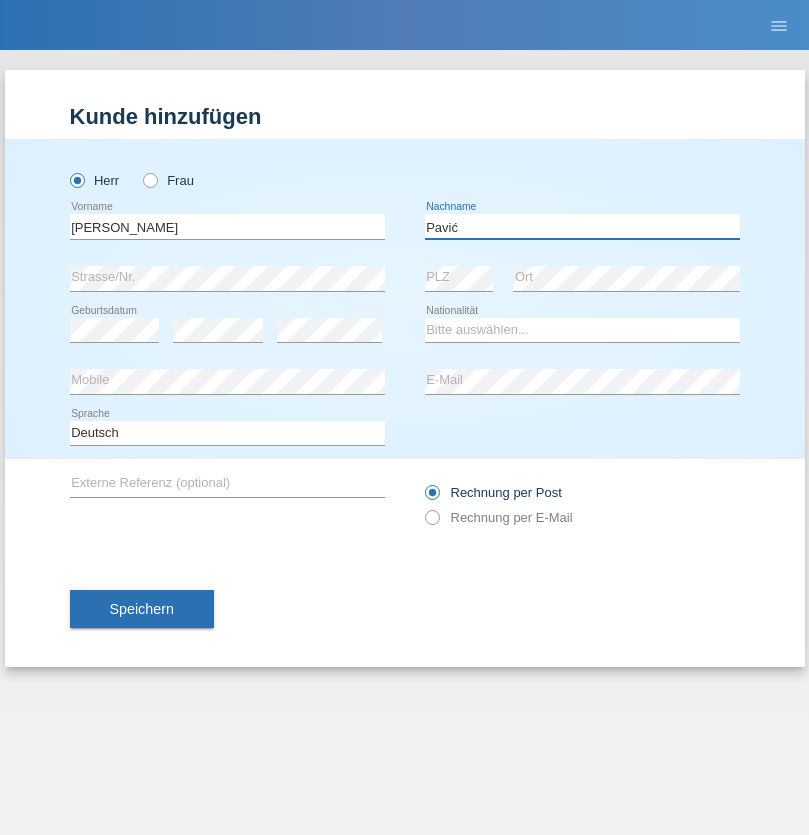 type on "Pavić" 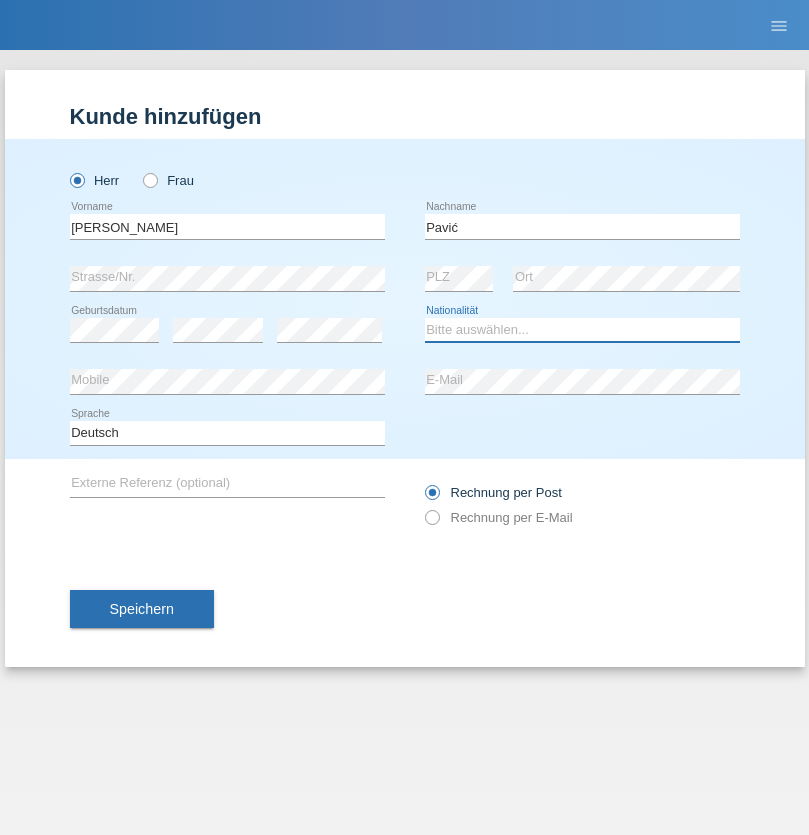 select on "HR" 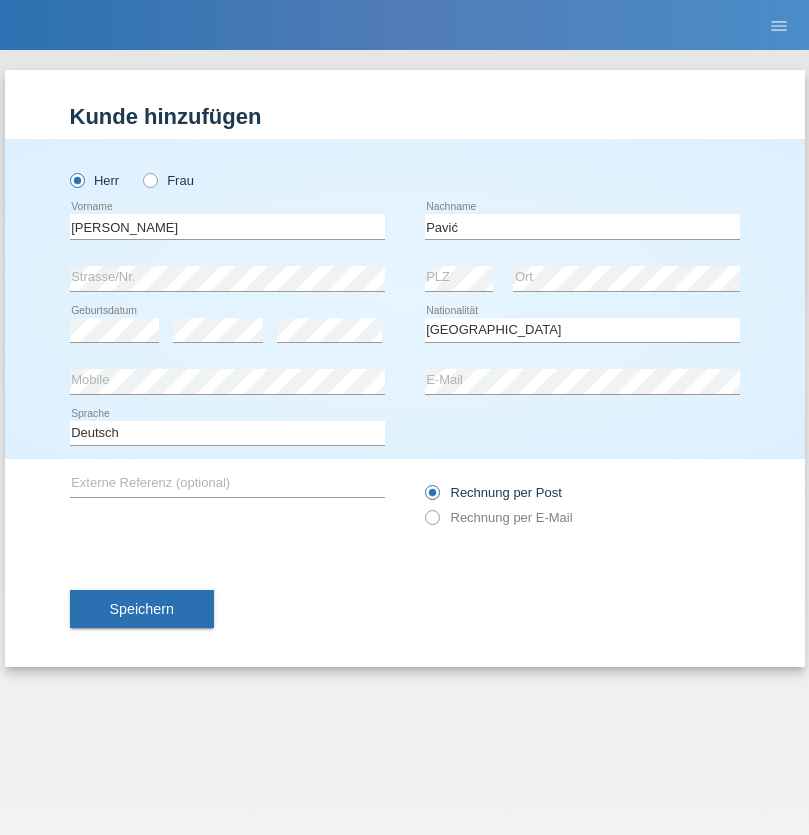 select on "C" 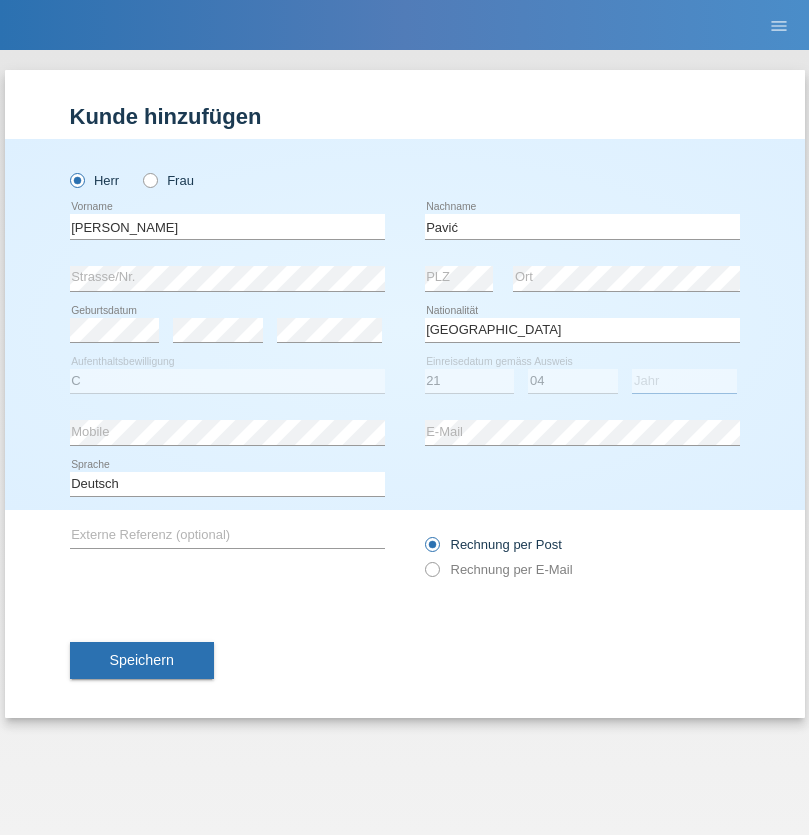 select on "2006" 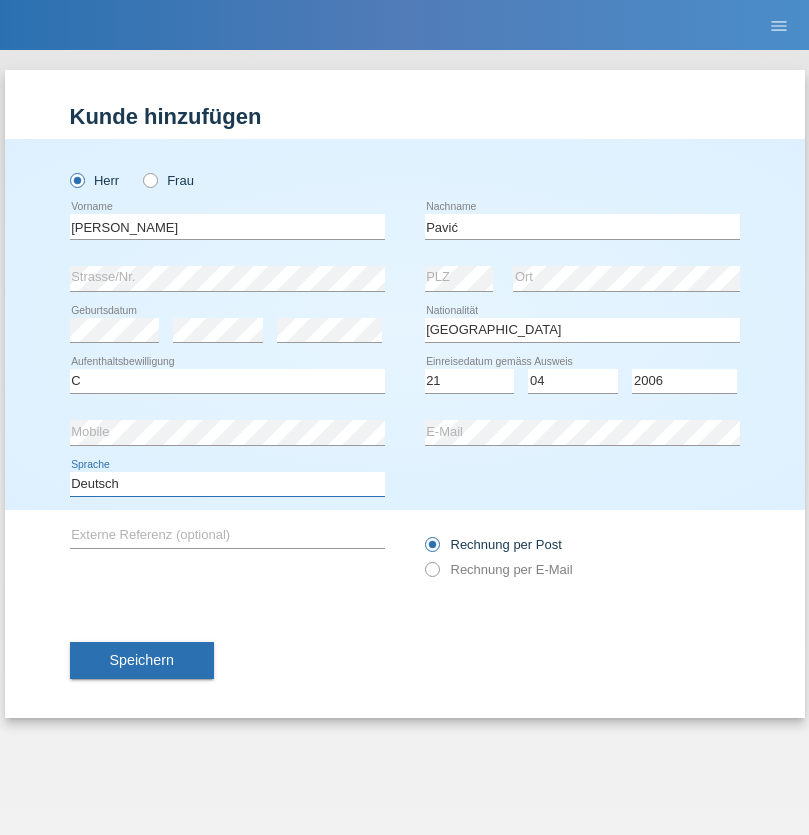 select on "en" 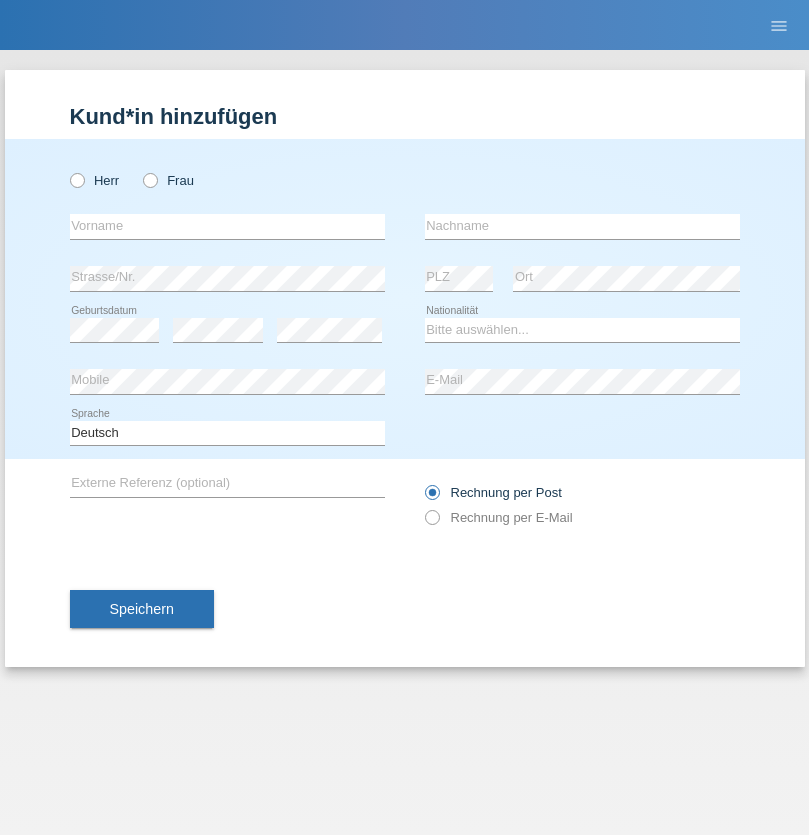 scroll, scrollTop: 0, scrollLeft: 0, axis: both 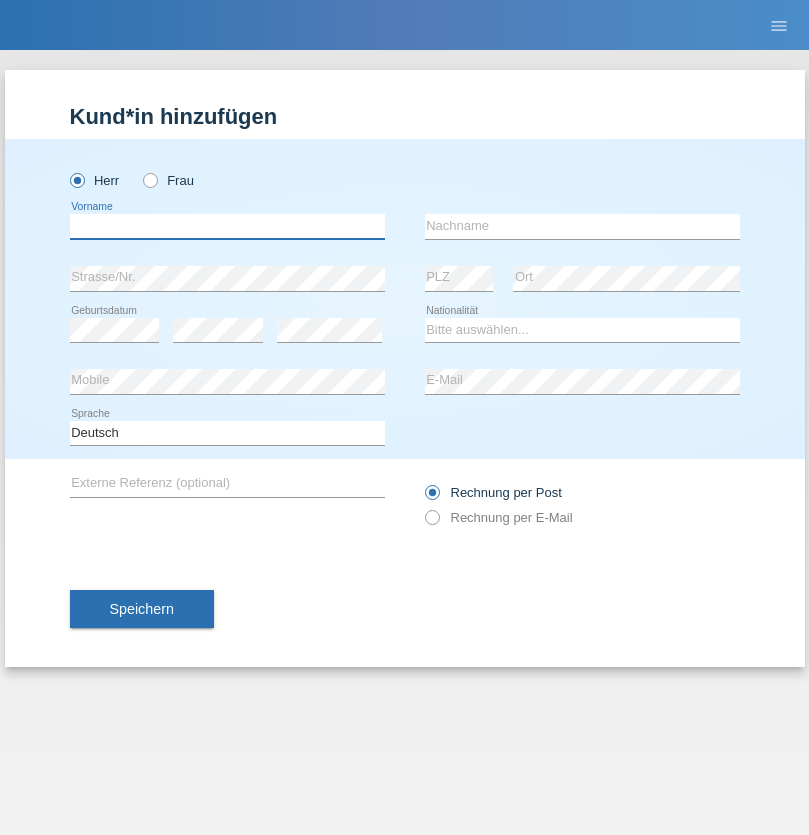 click at bounding box center (227, 226) 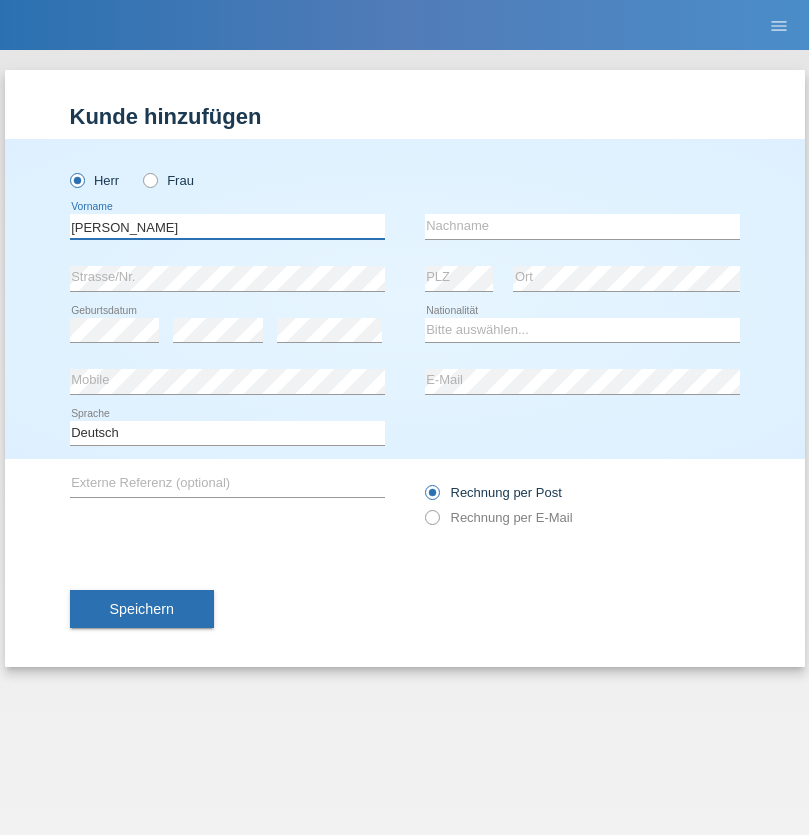 type on "[PERSON_NAME]" 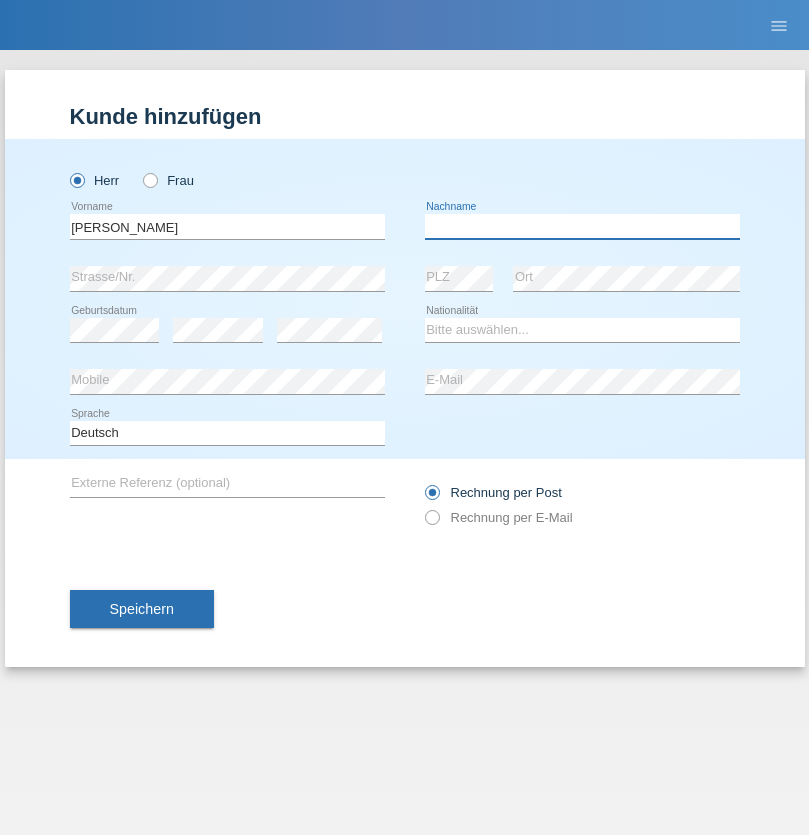 click at bounding box center [582, 226] 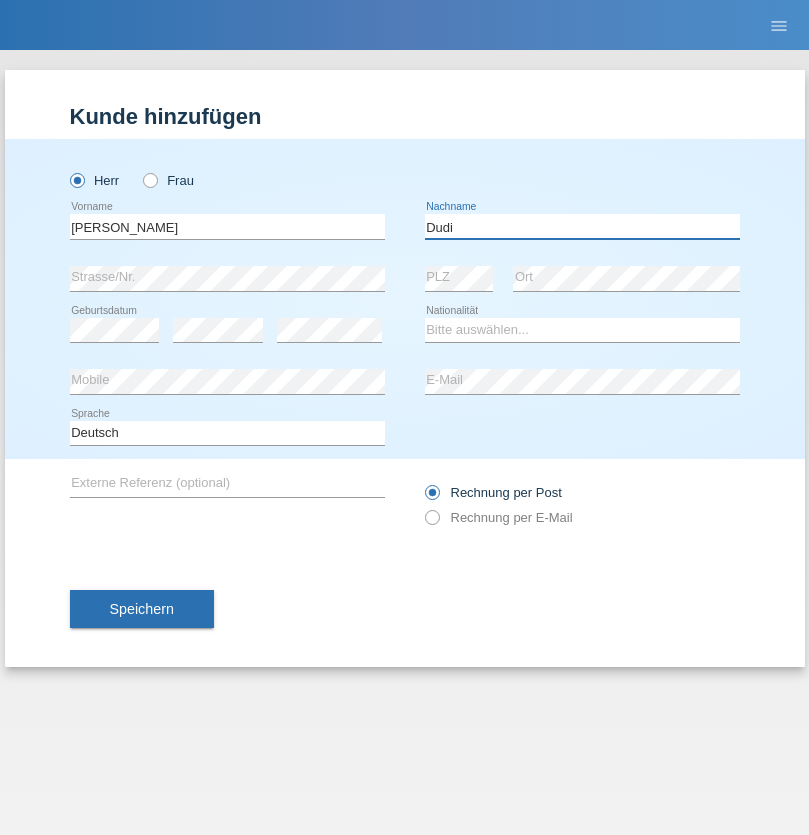 type on "Dudi" 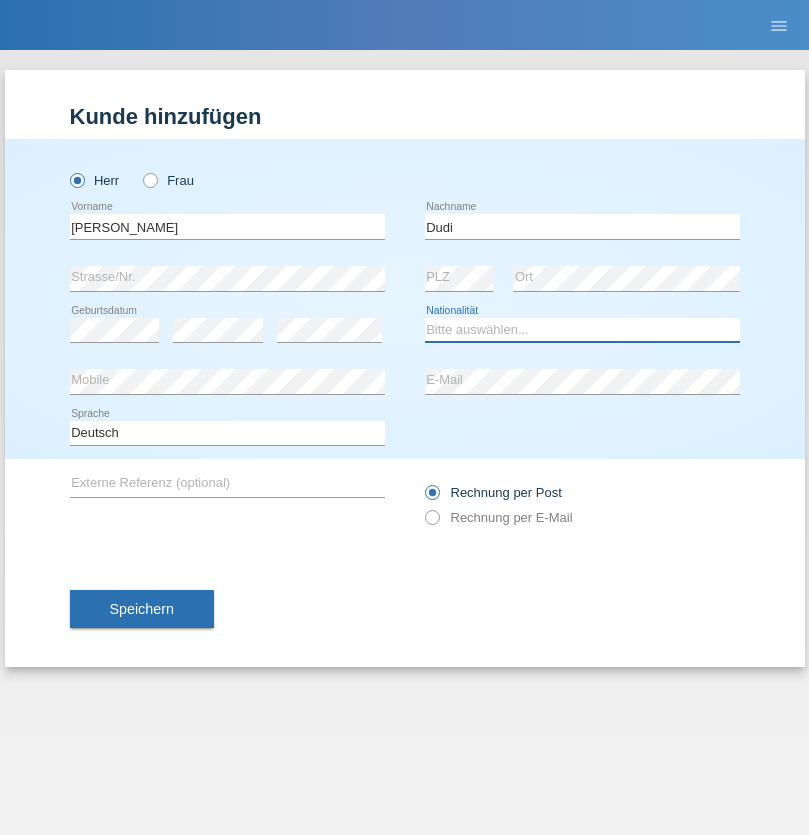 select on "SK" 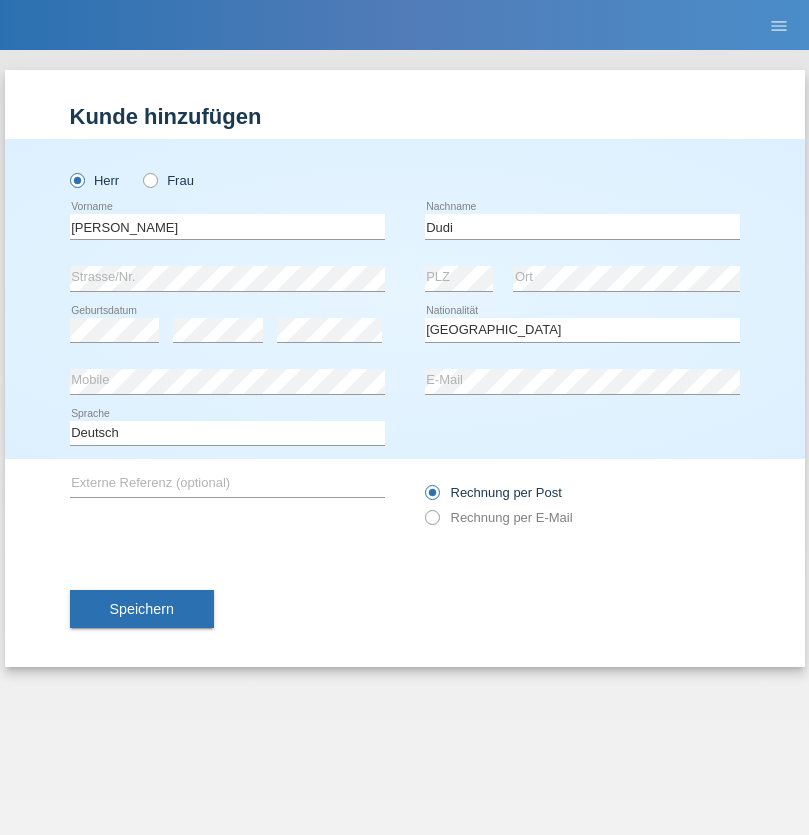 select on "C" 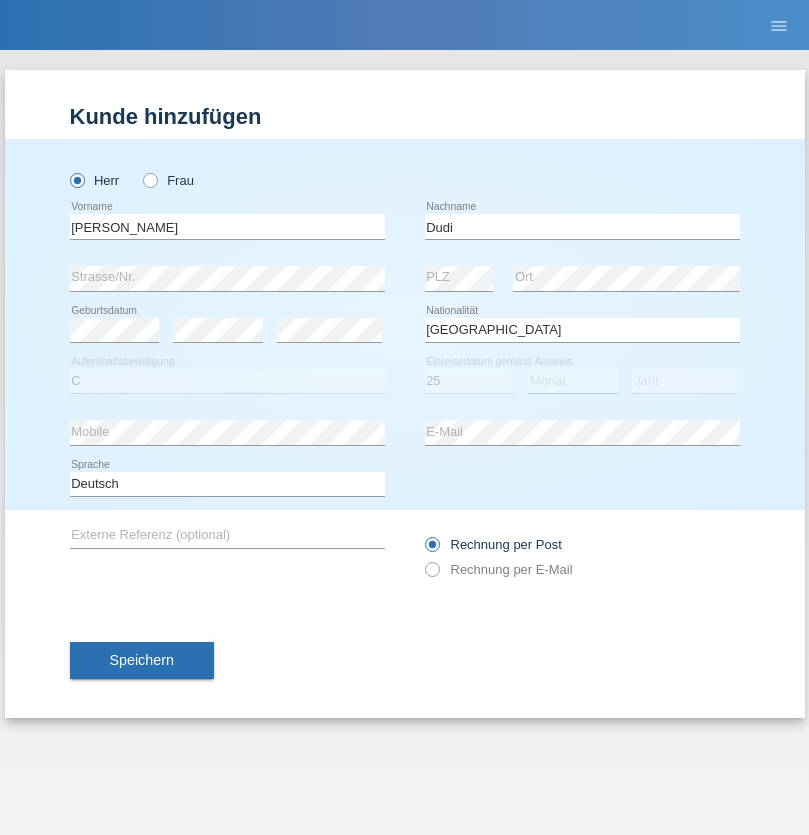select on "05" 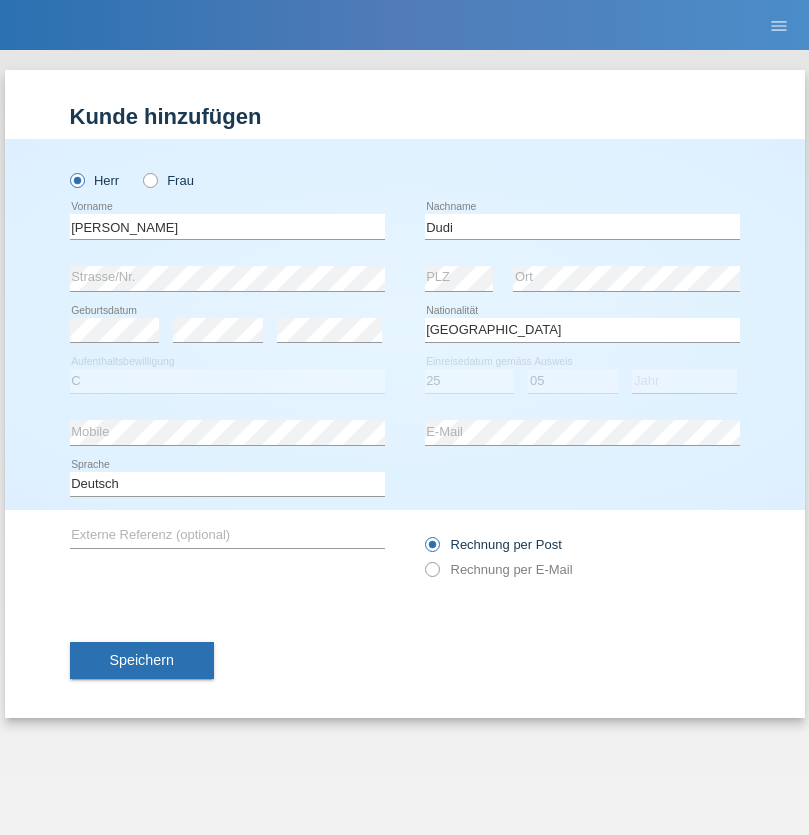 select on "2021" 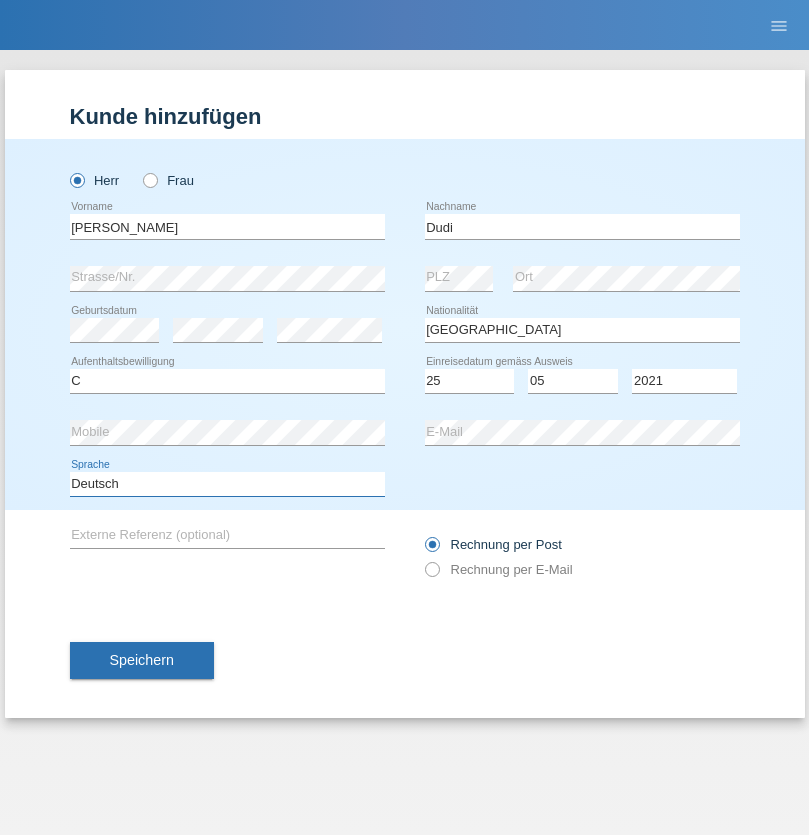 select on "en" 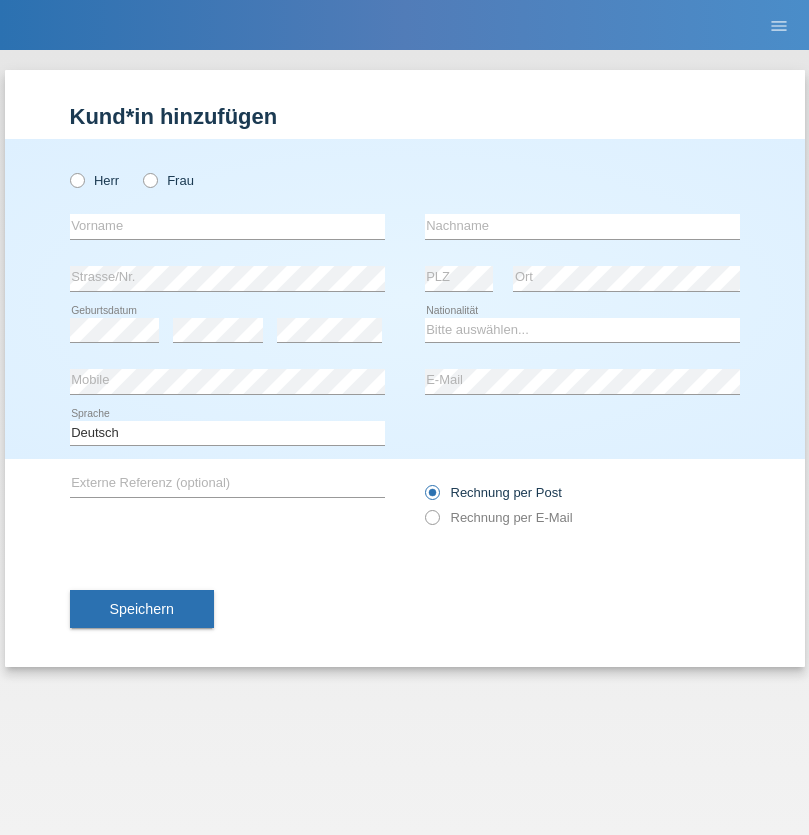 scroll, scrollTop: 0, scrollLeft: 0, axis: both 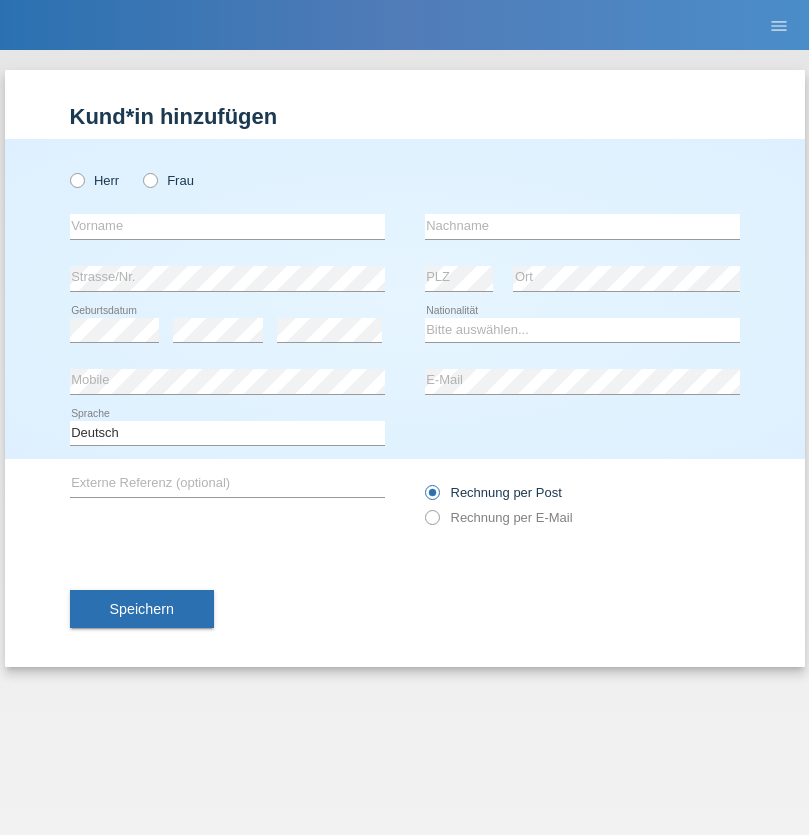radio on "true" 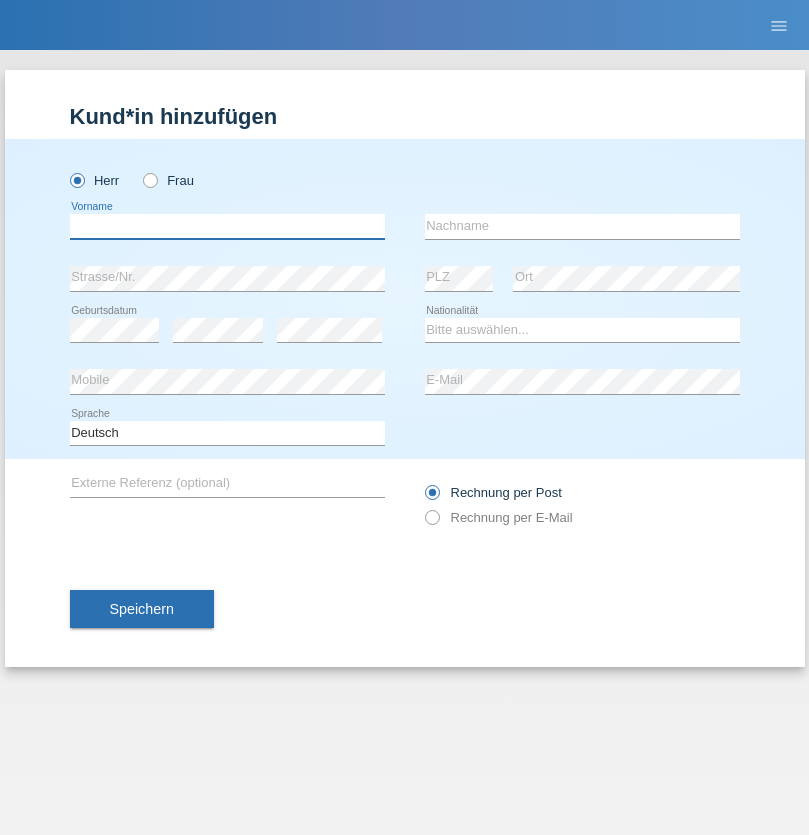 click at bounding box center (227, 226) 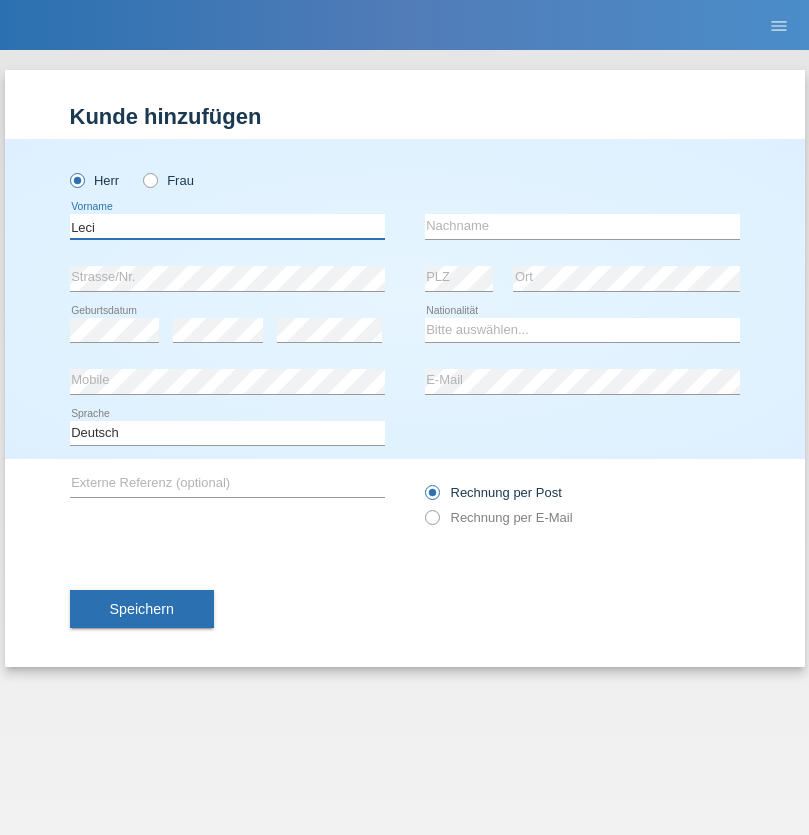 type on "Leci" 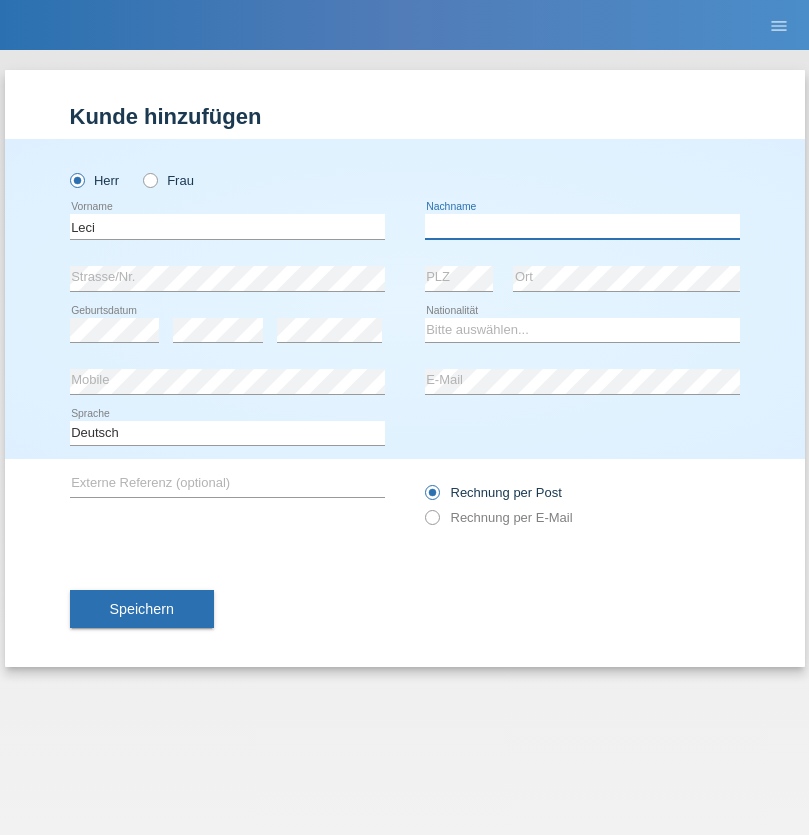 click at bounding box center [582, 226] 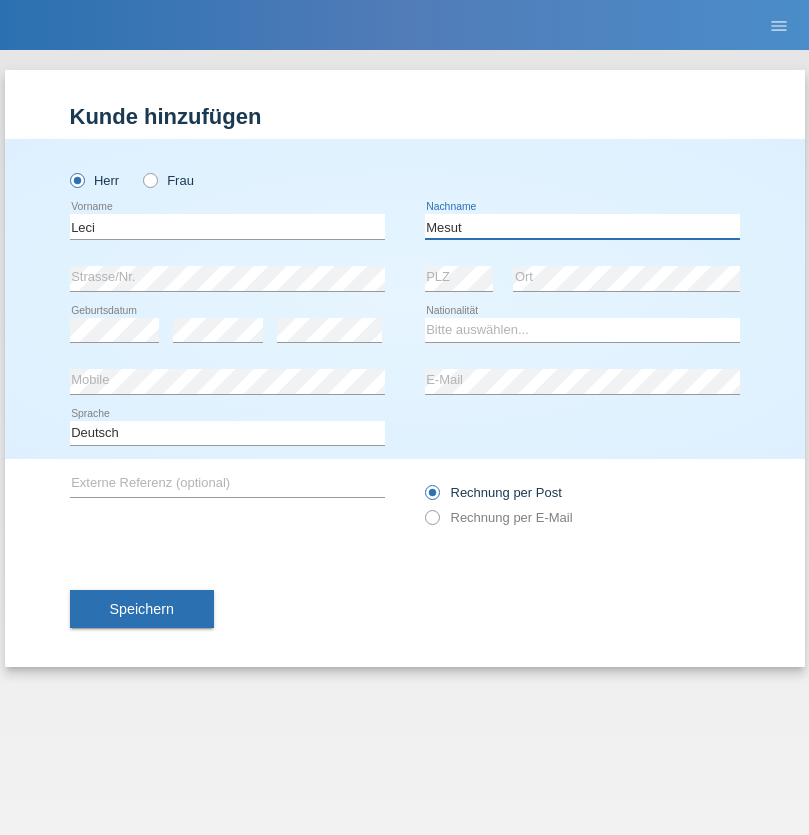 type on "Mesut" 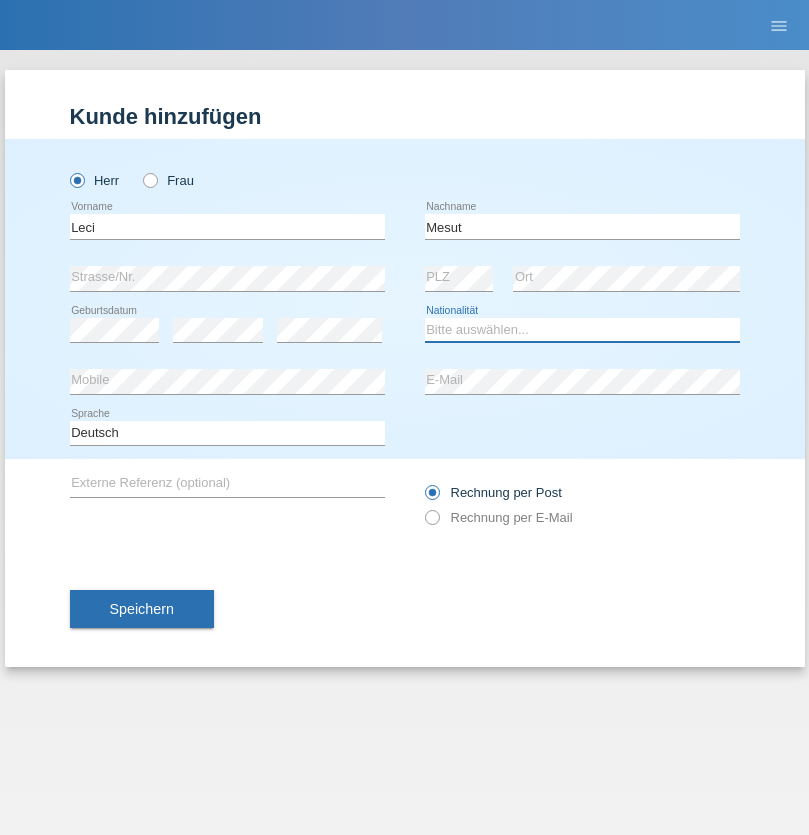 select on "XK" 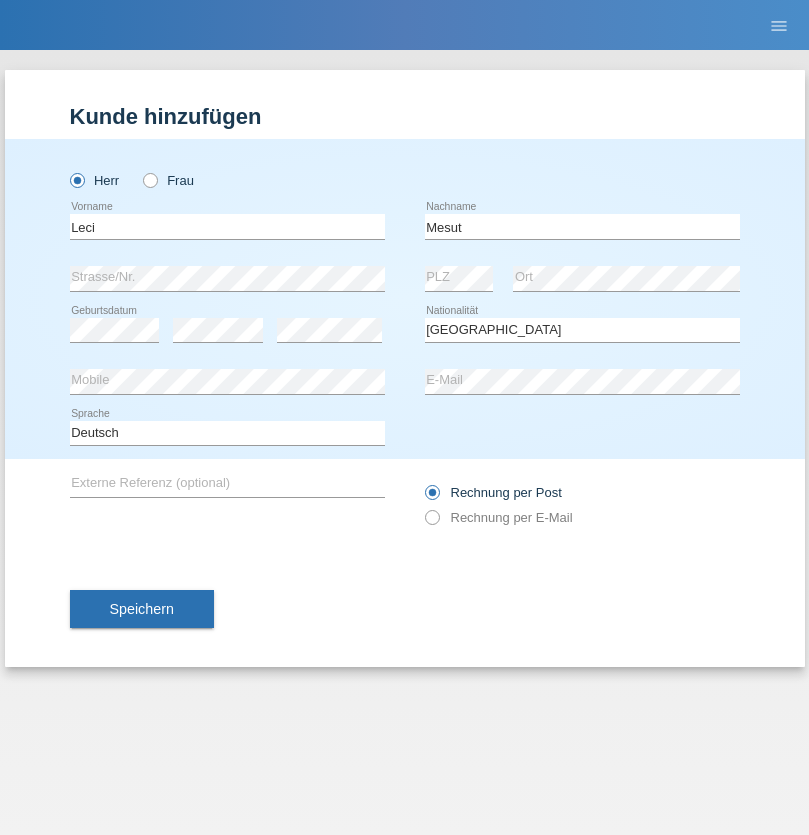 select on "C" 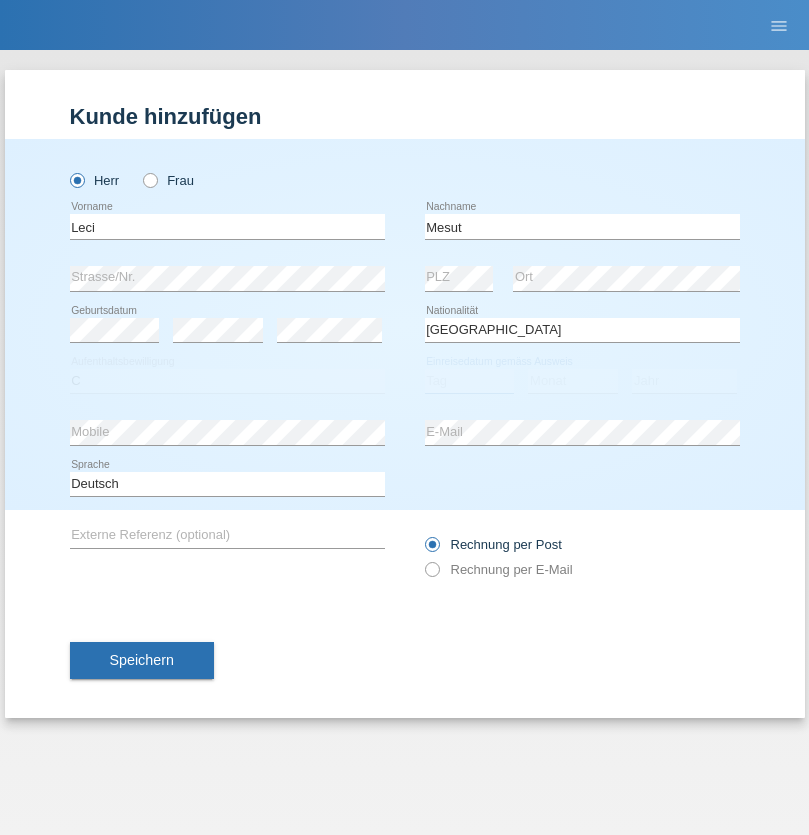 select on "13" 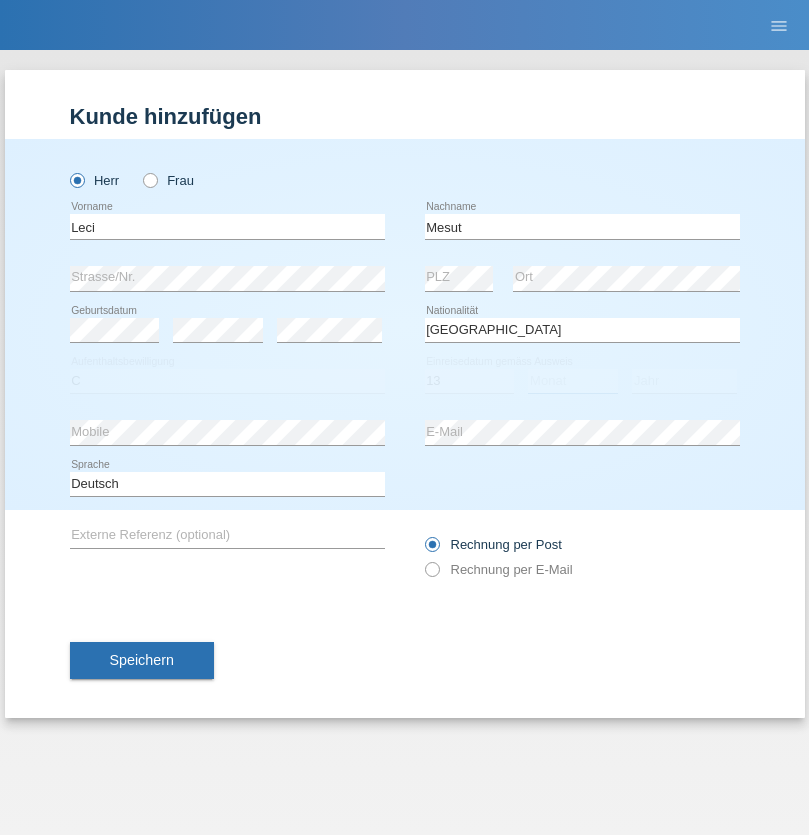 select on "07" 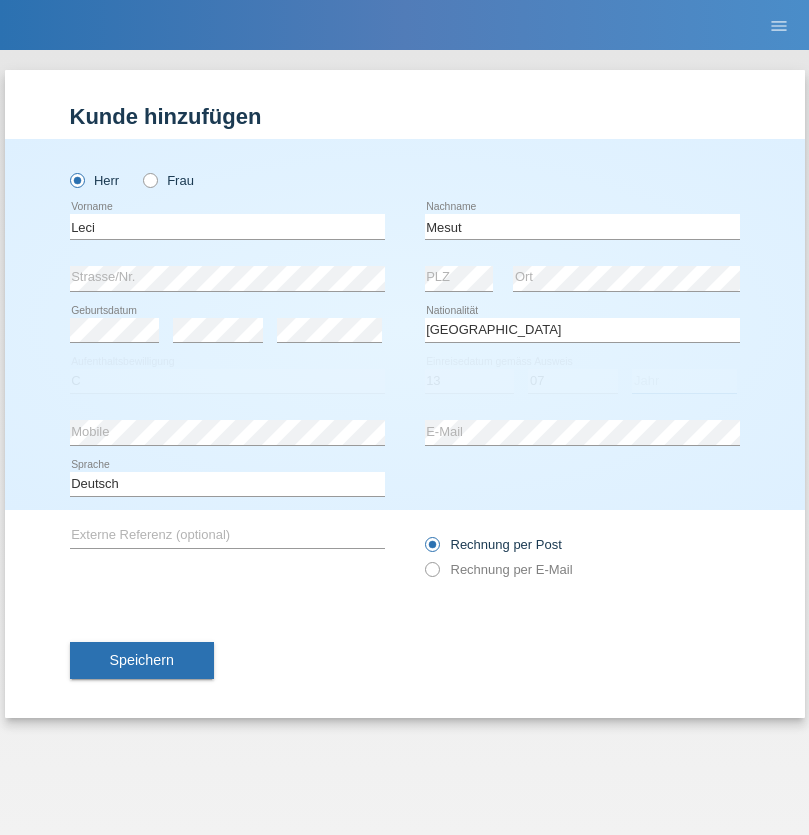 select on "2021" 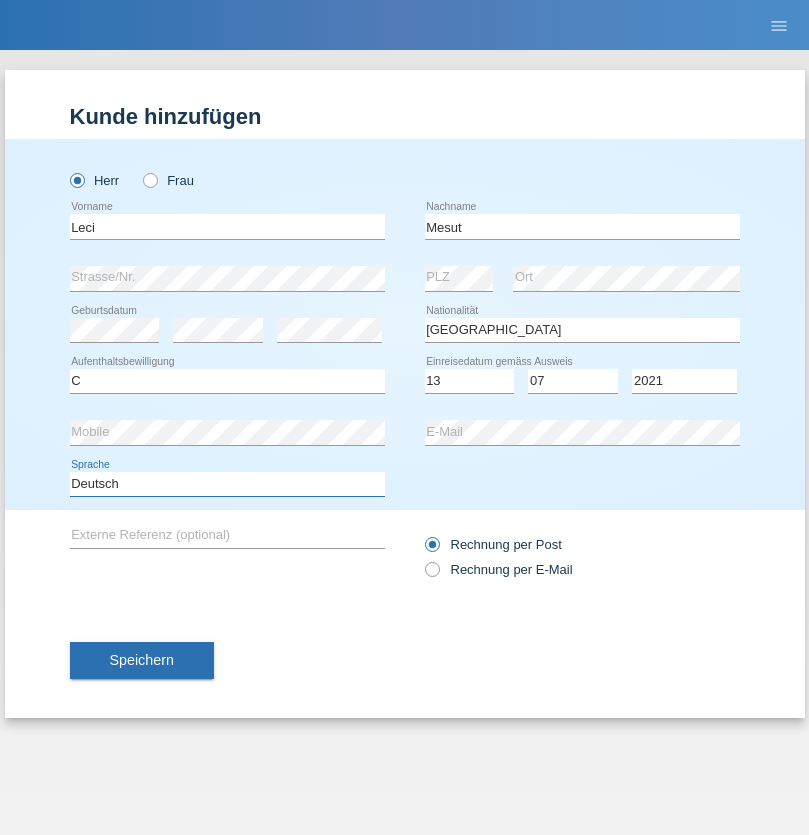 select on "en" 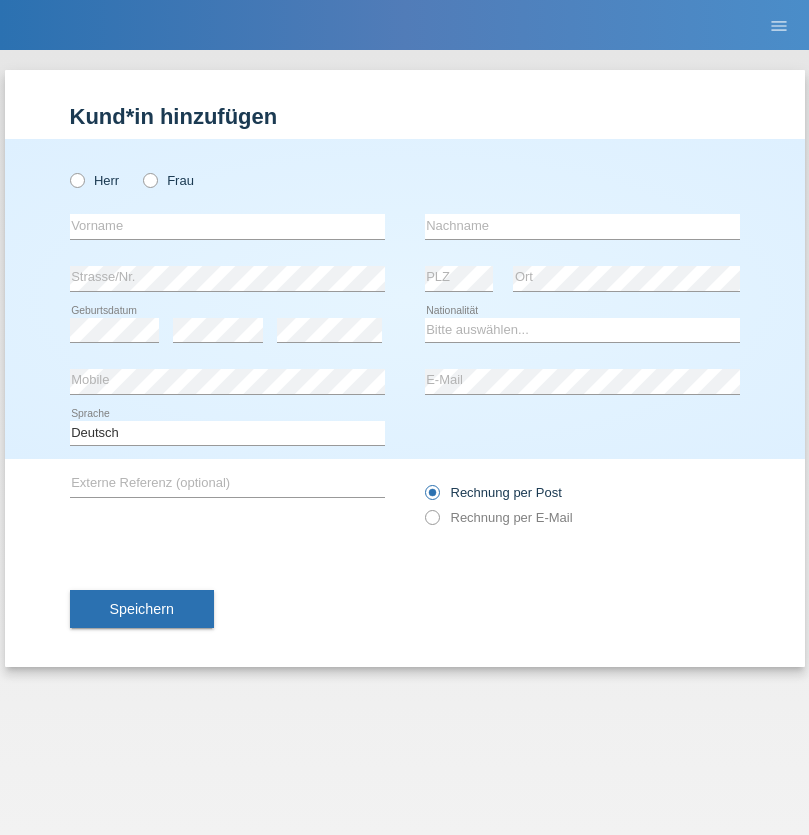 scroll, scrollTop: 0, scrollLeft: 0, axis: both 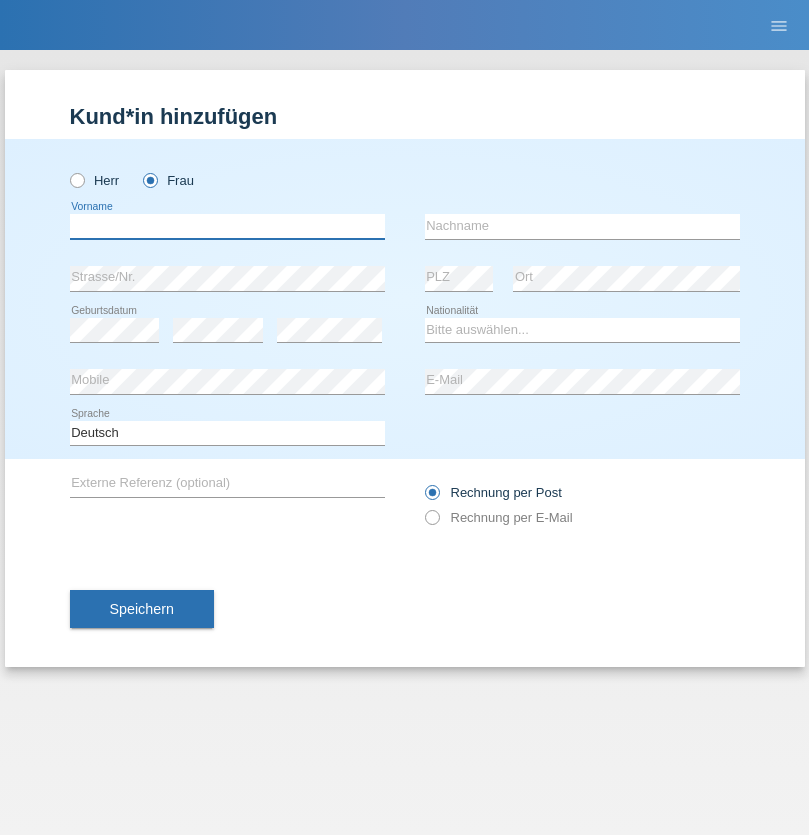 click at bounding box center (227, 226) 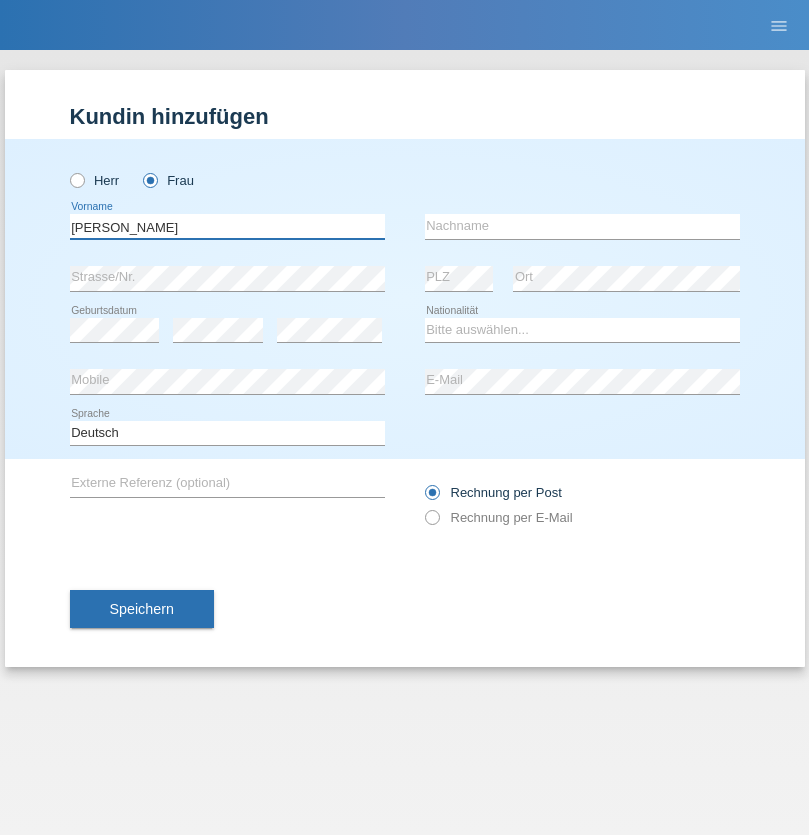 type on "[PERSON_NAME]" 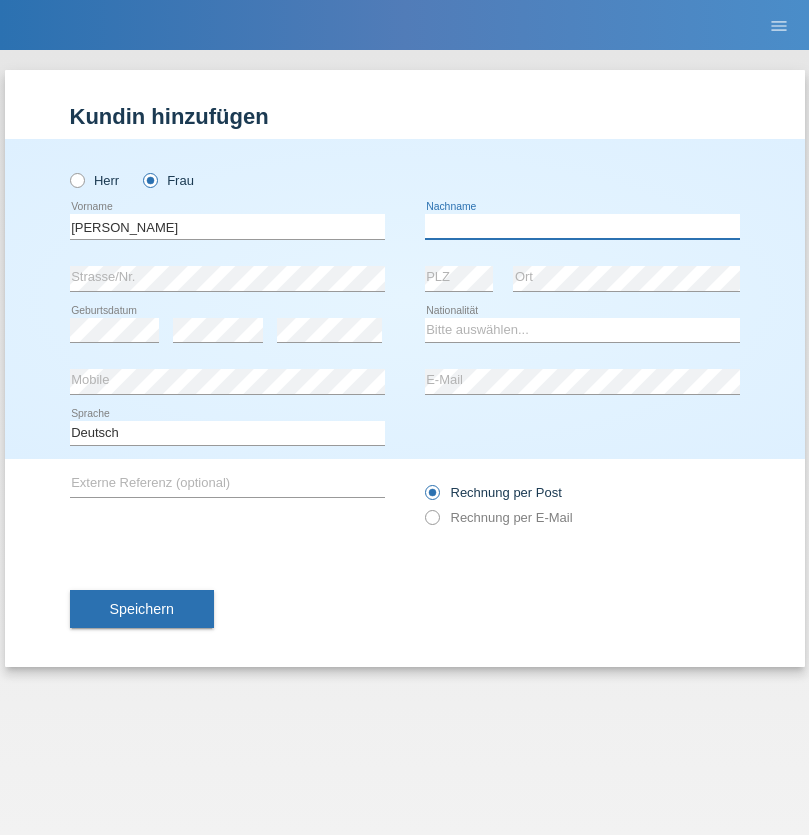 click at bounding box center (582, 226) 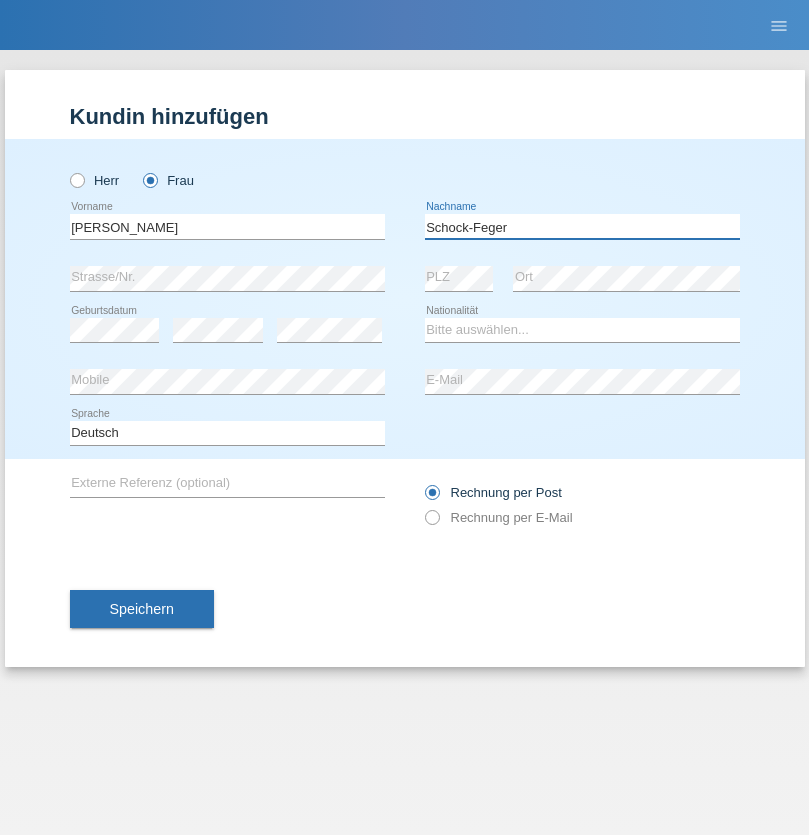 type on "Schock-Feger" 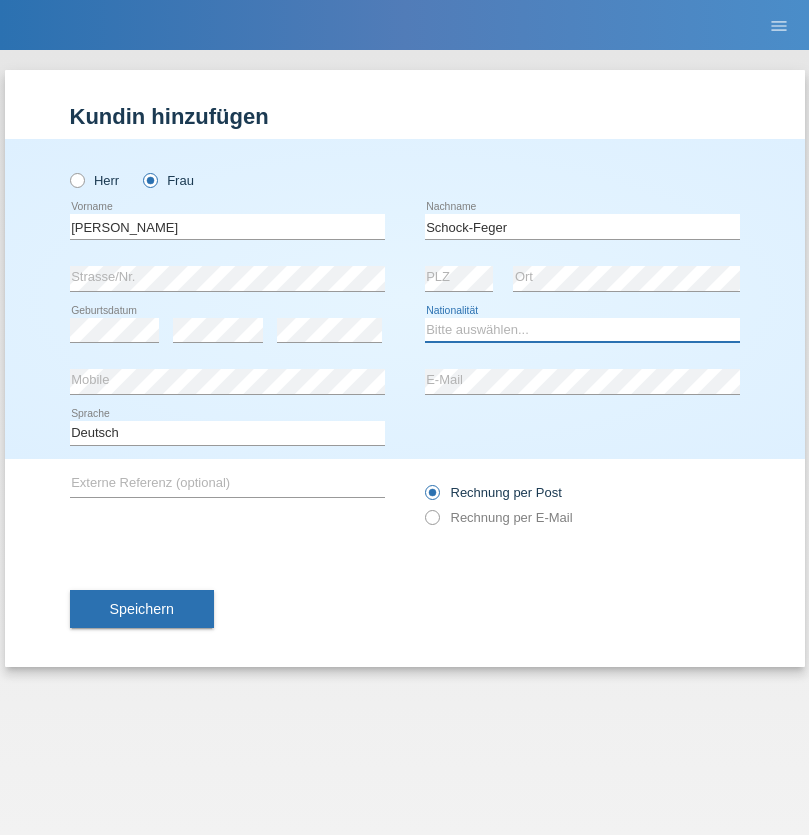 select on "CH" 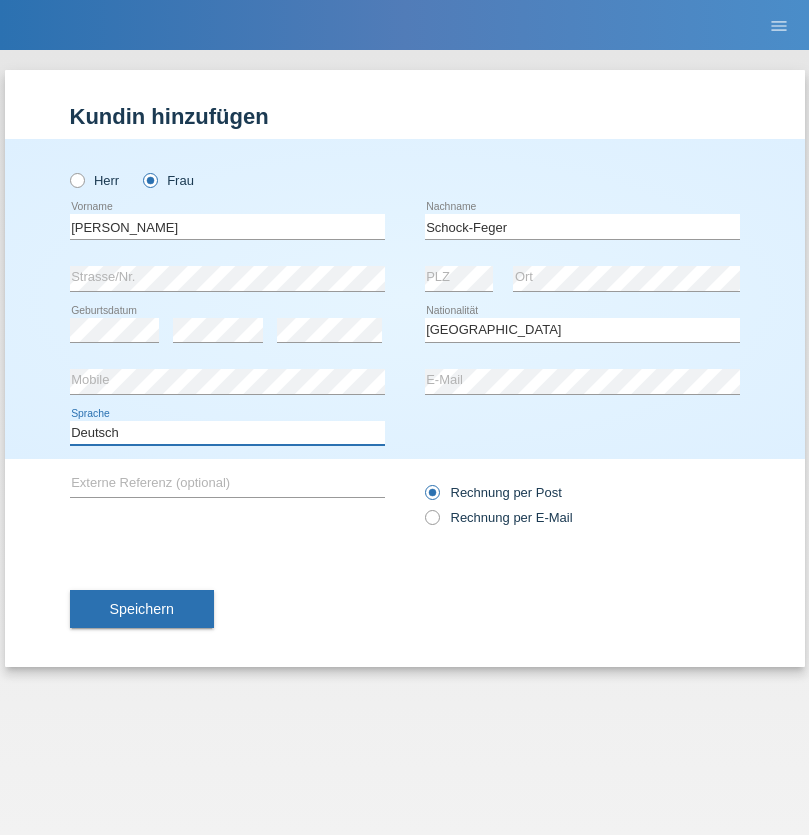 select on "en" 